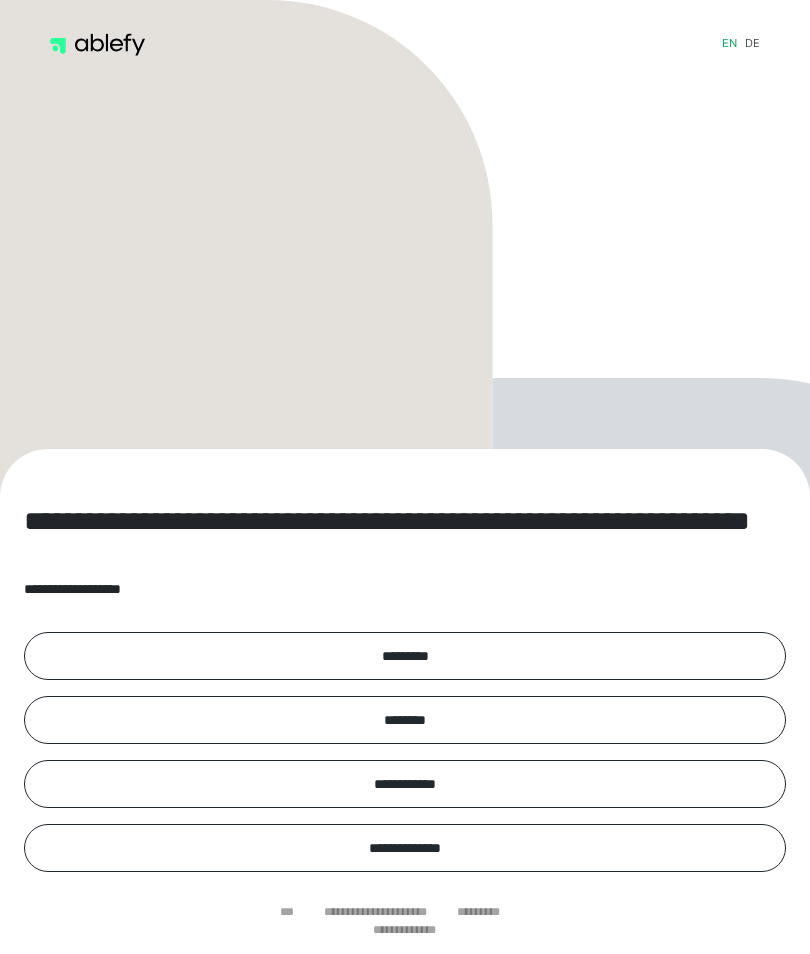 scroll, scrollTop: 0, scrollLeft: 0, axis: both 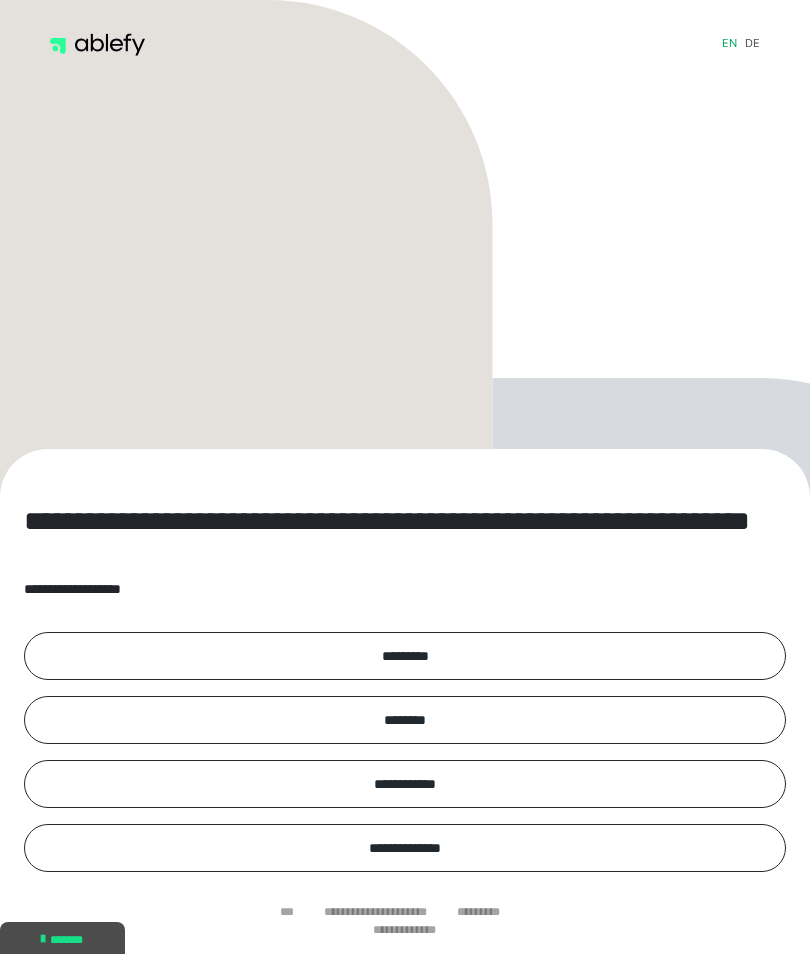 click on "de" at bounding box center (752, 45) 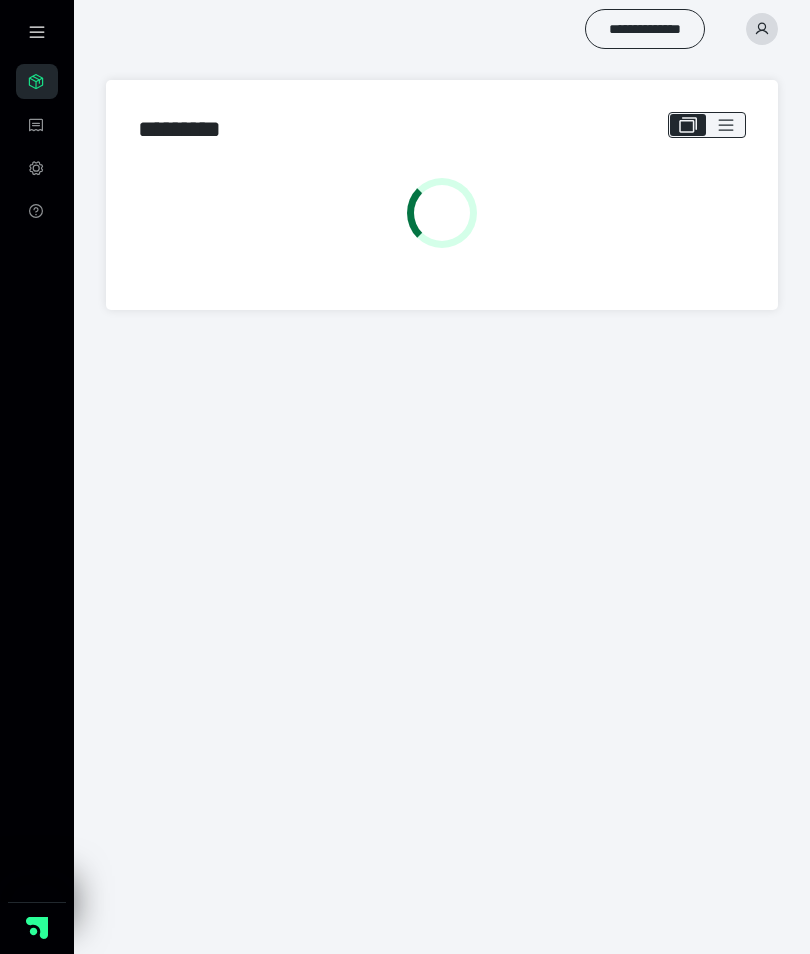 scroll, scrollTop: 0, scrollLeft: 0, axis: both 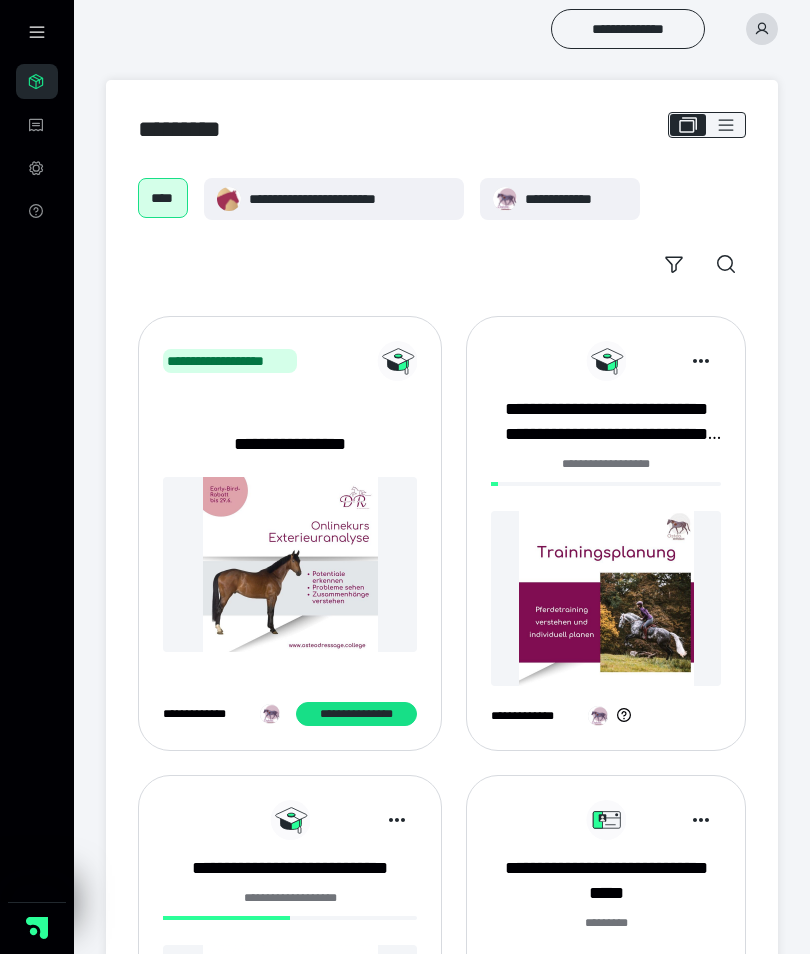 click 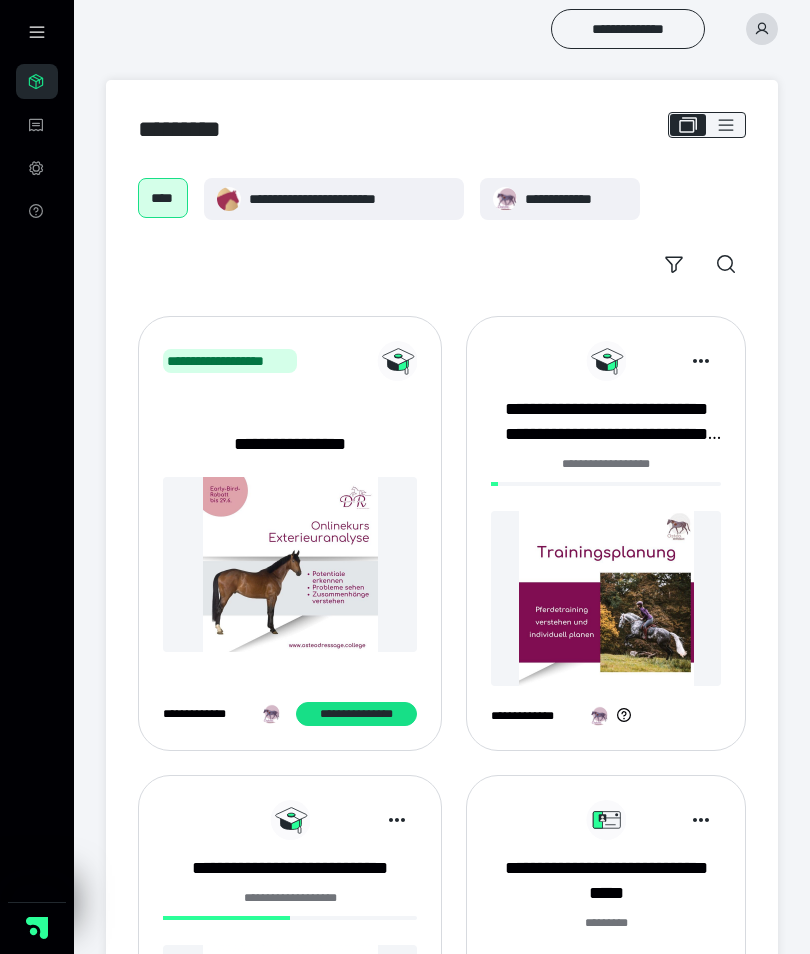 click 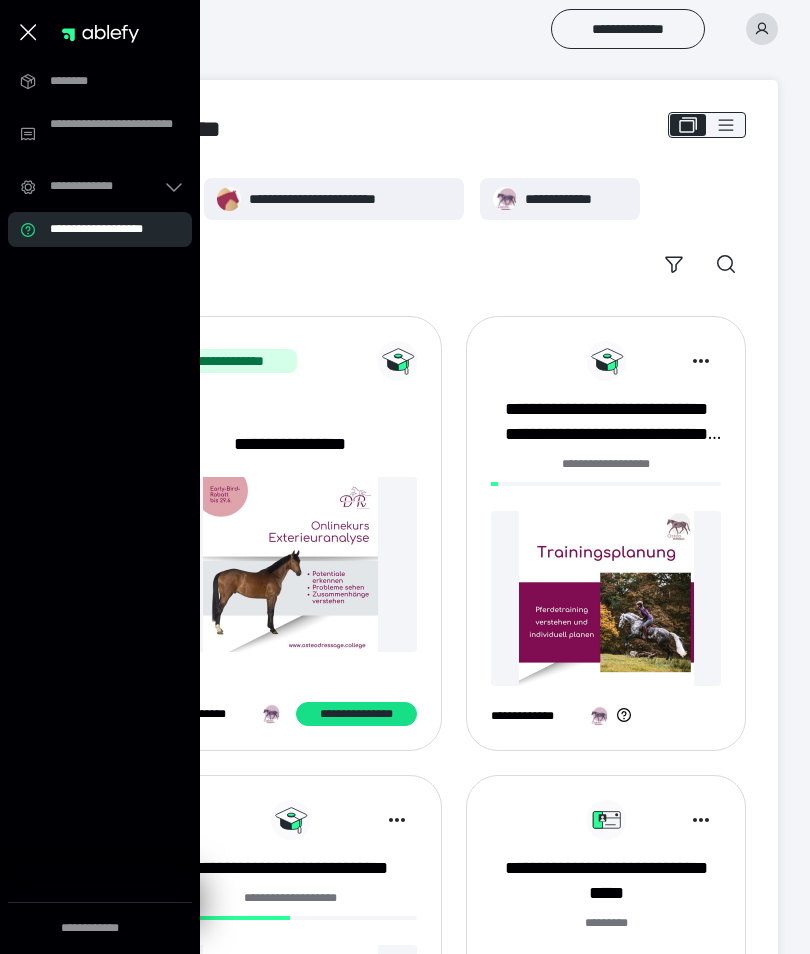 click 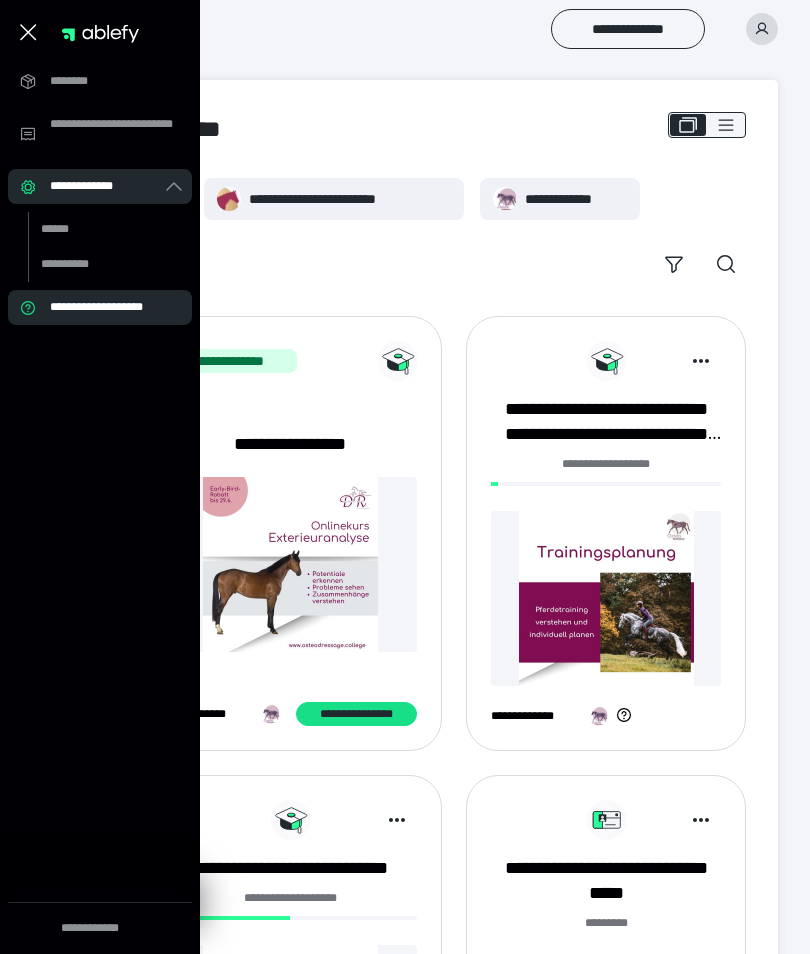 click 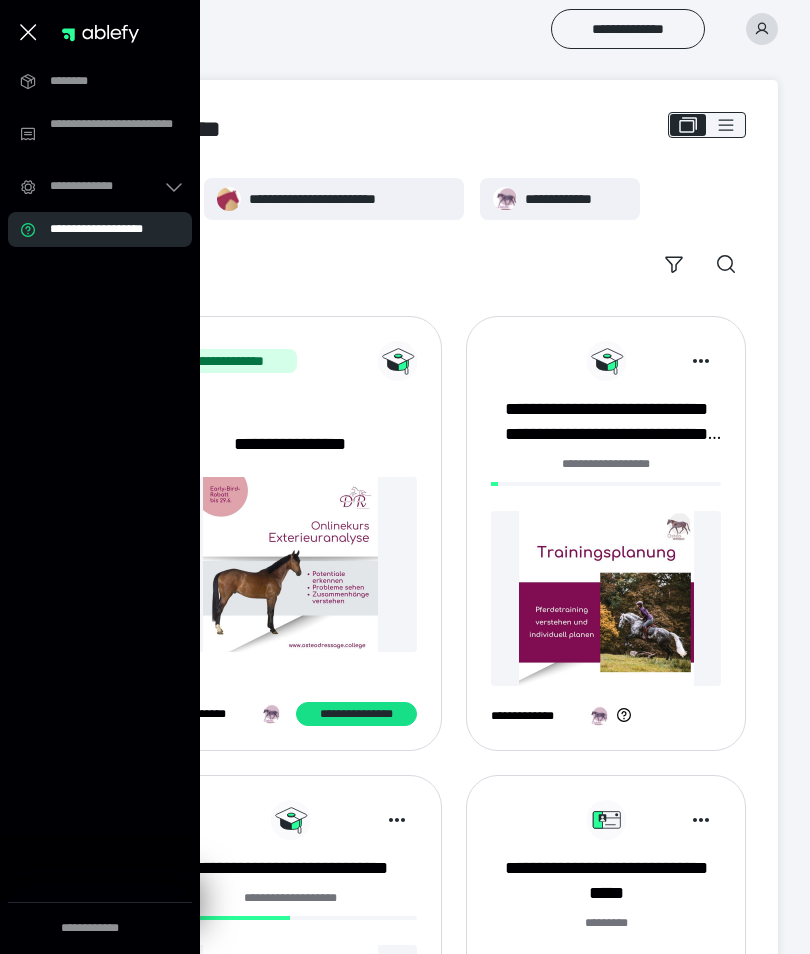 click on "********" at bounding box center [106, 81] 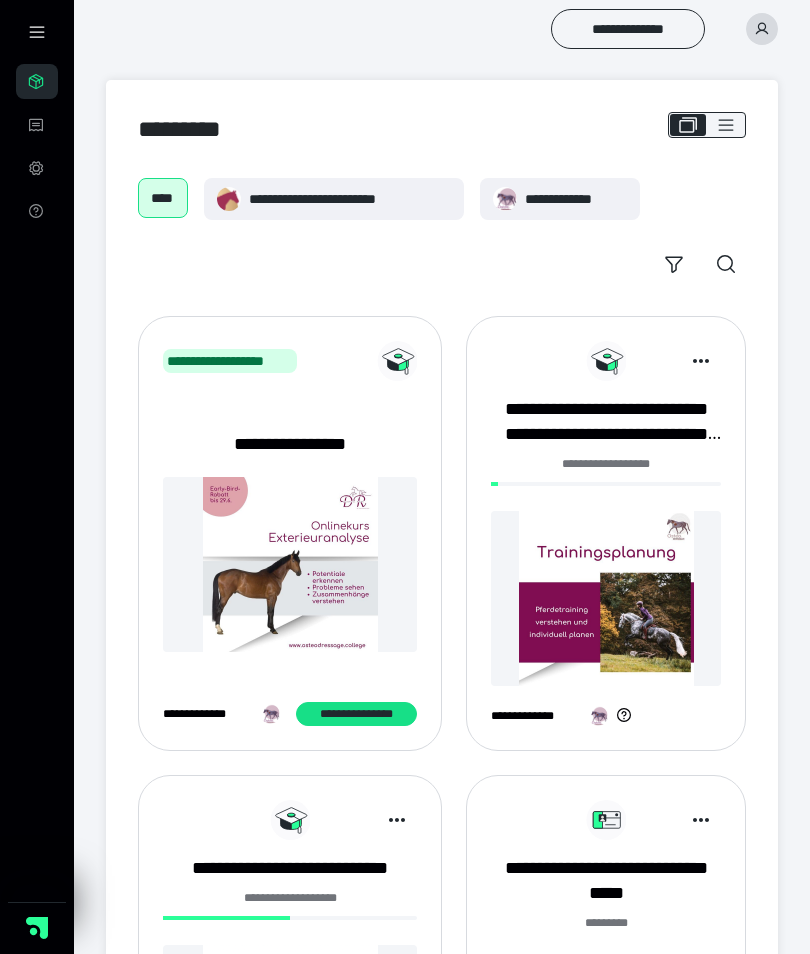 click on "**********" at bounding box center [606, 422] 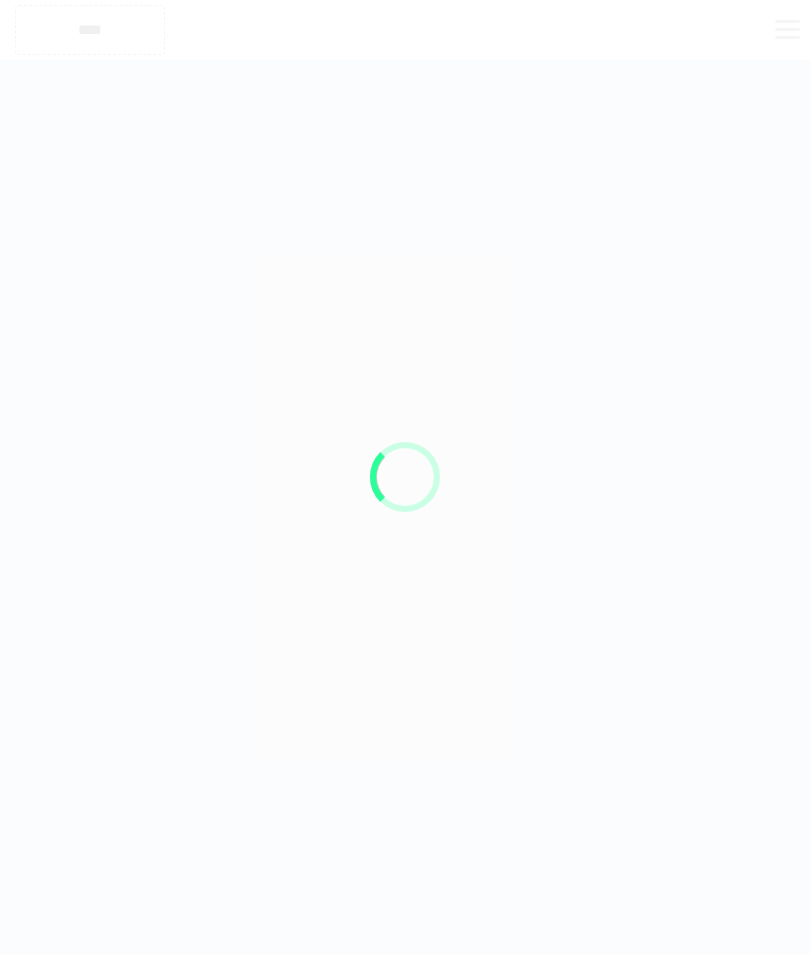 scroll, scrollTop: 0, scrollLeft: 0, axis: both 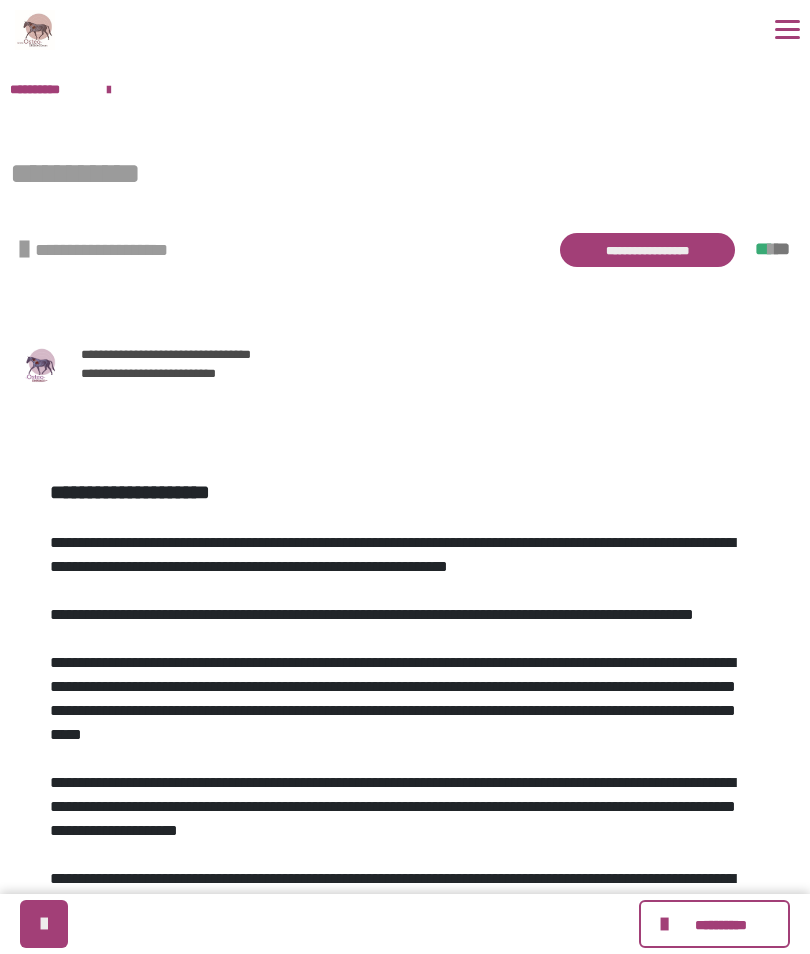 click on "**********" at bounding box center [647, 250] 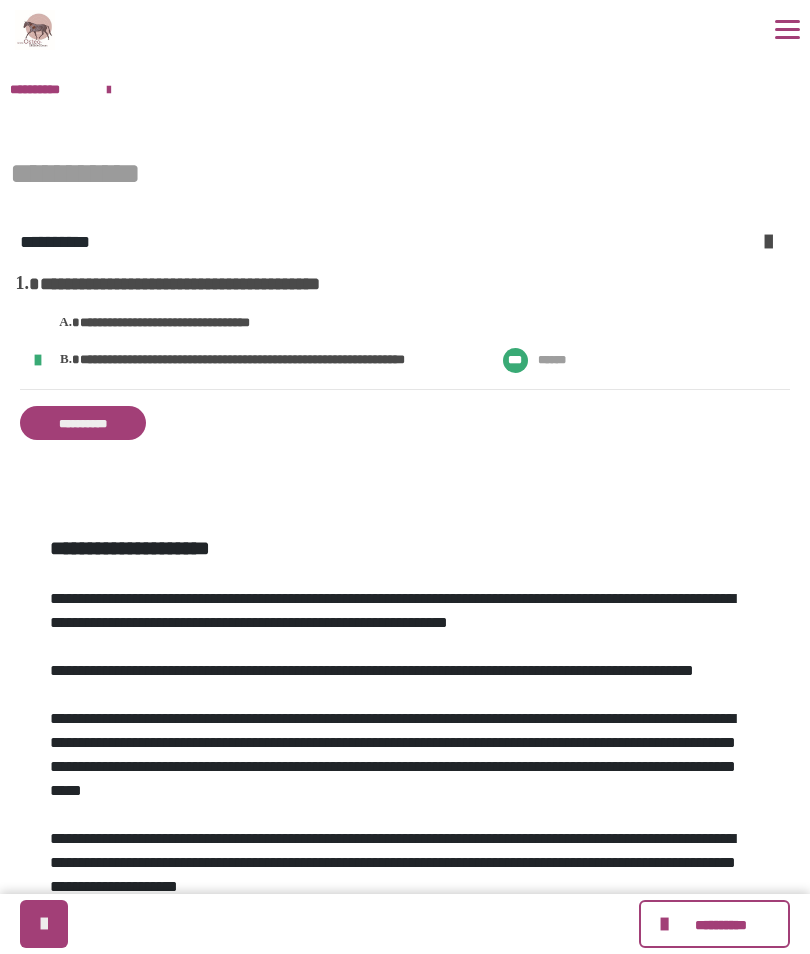 click on "**********" at bounding box center (405, 336) 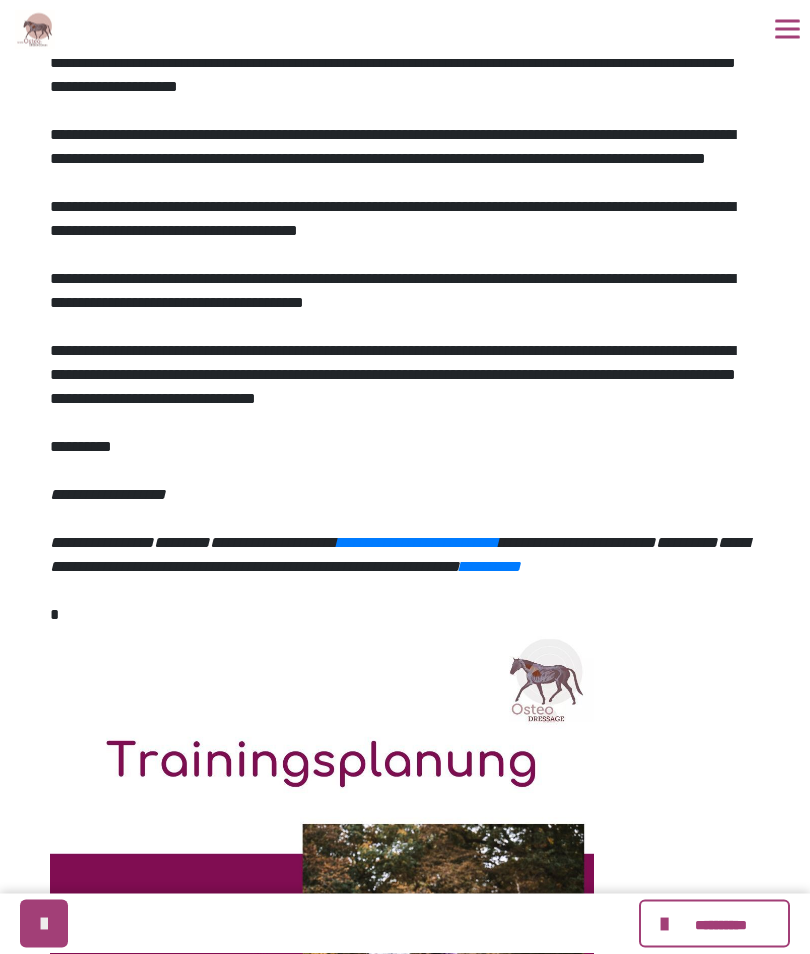 scroll, scrollTop: 744, scrollLeft: 0, axis: vertical 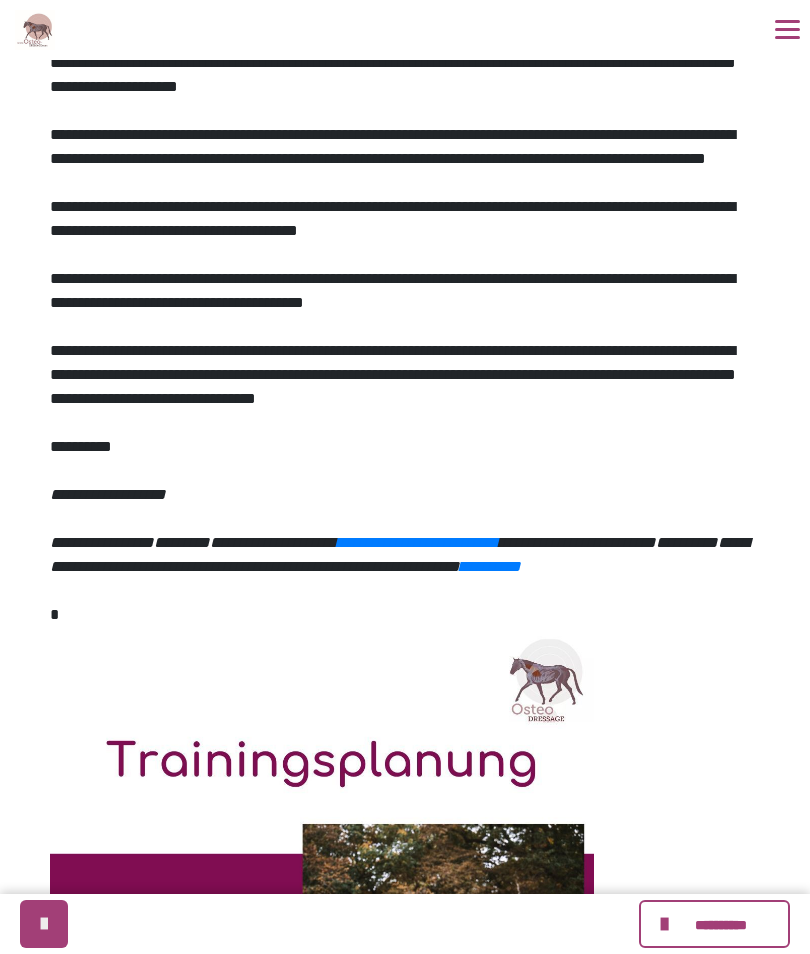 click at bounding box center (44, 924) 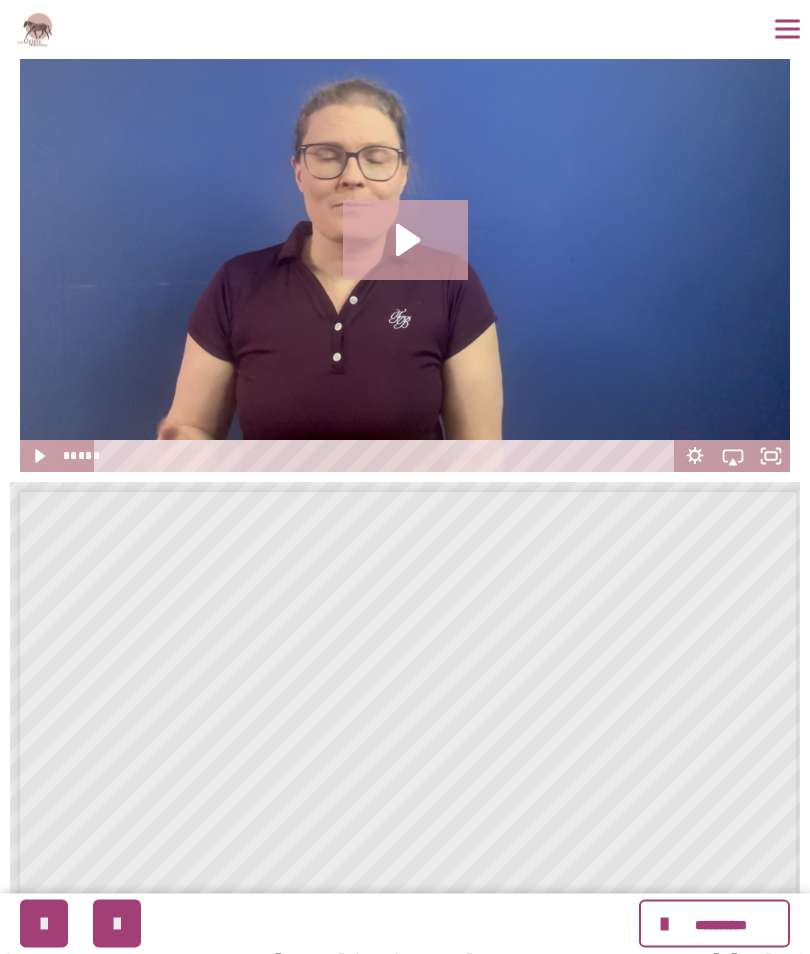 scroll, scrollTop: 239, scrollLeft: 0, axis: vertical 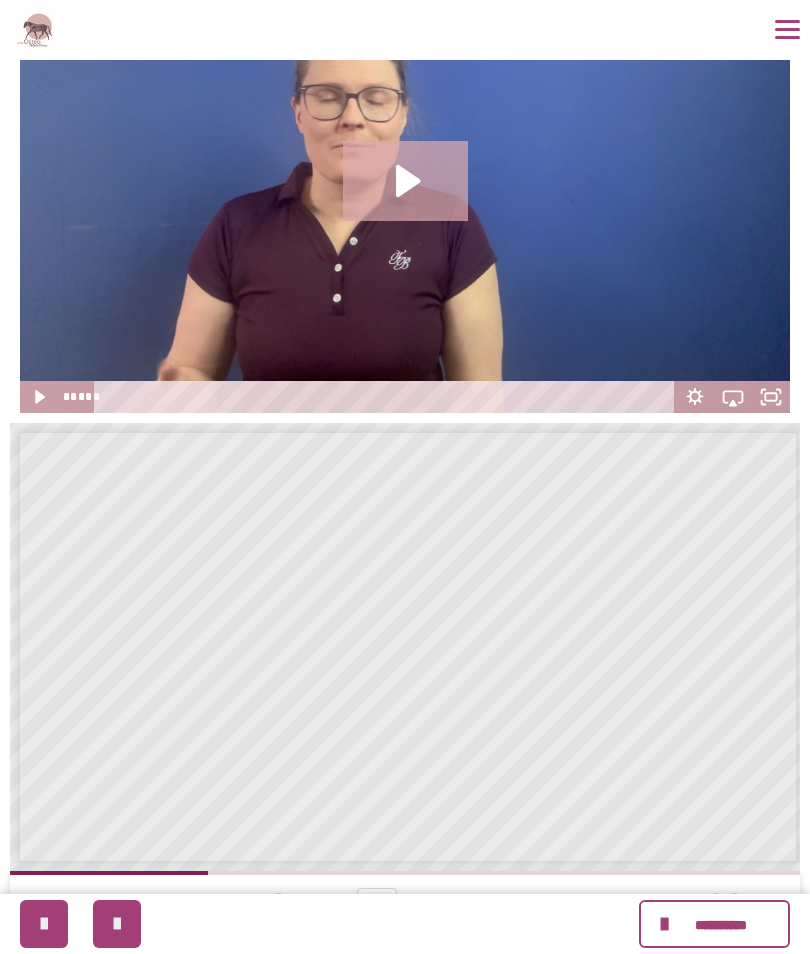 click 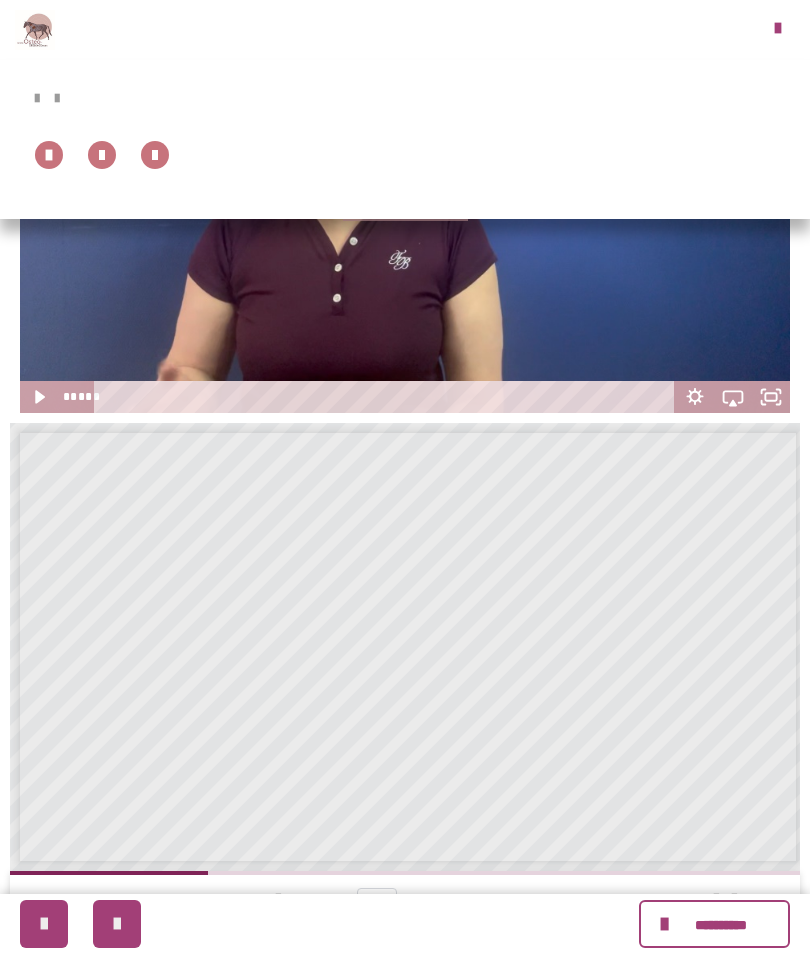 click at bounding box center [57, 97] 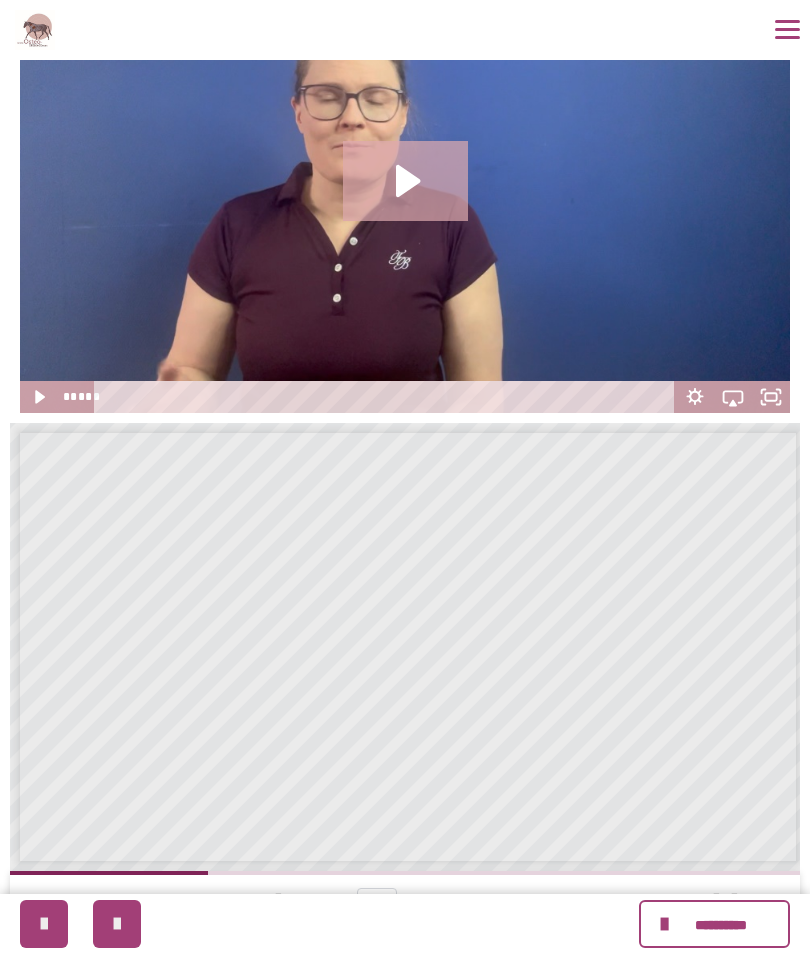 click 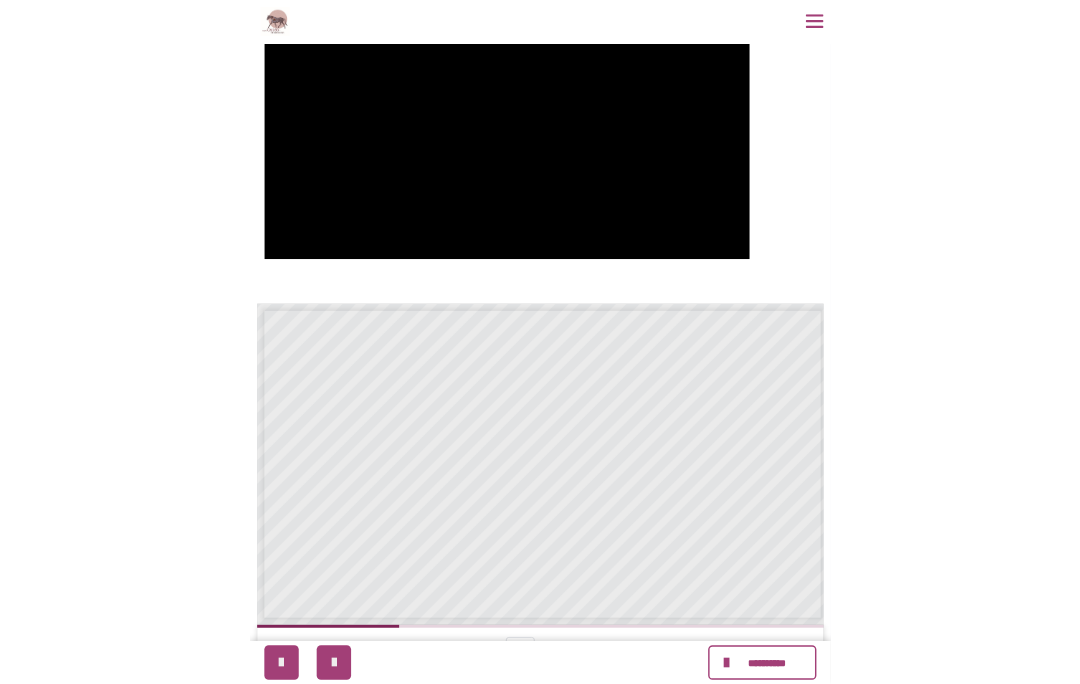 scroll, scrollTop: 578, scrollLeft: 0, axis: vertical 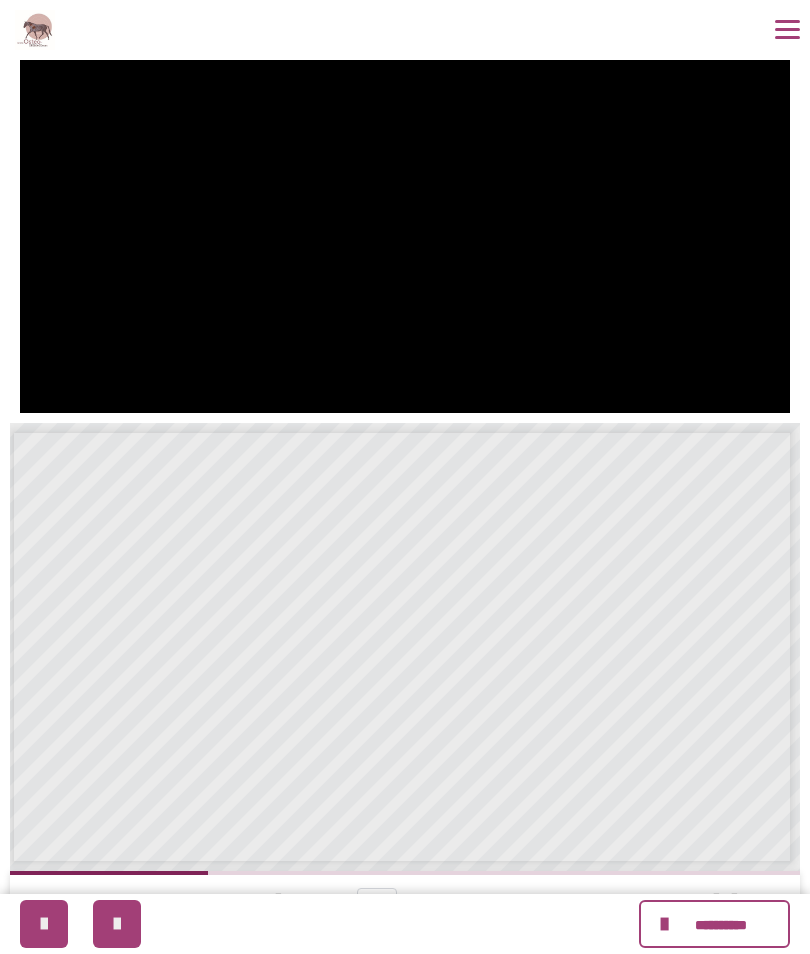 click at bounding box center (117, 924) 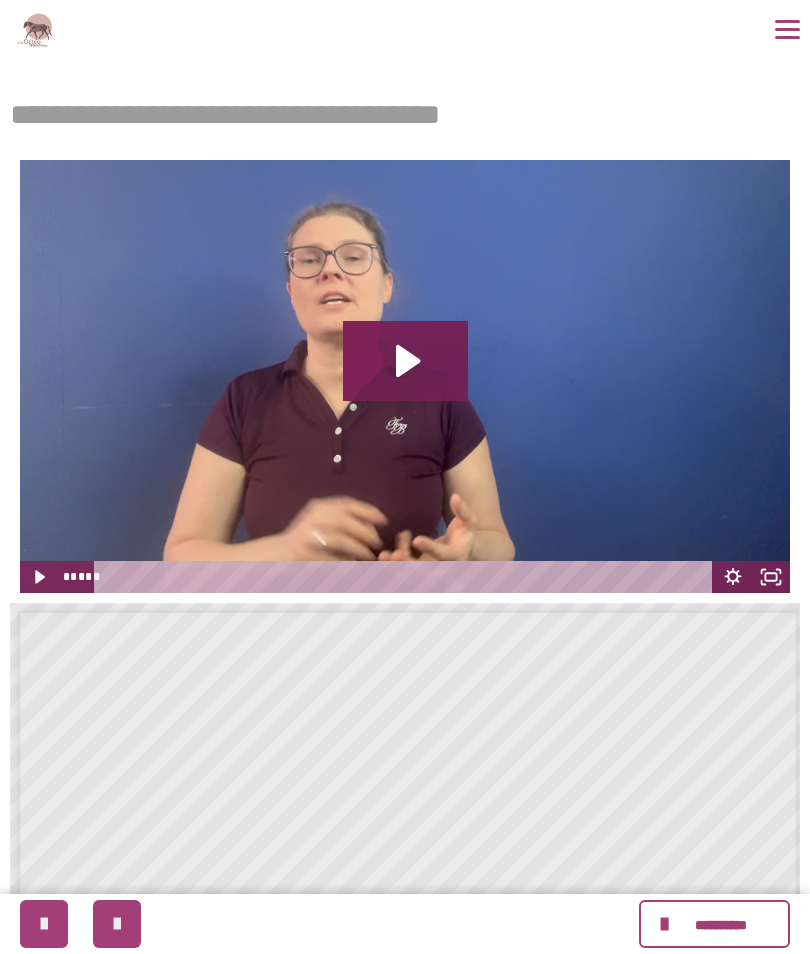 scroll, scrollTop: 75, scrollLeft: 0, axis: vertical 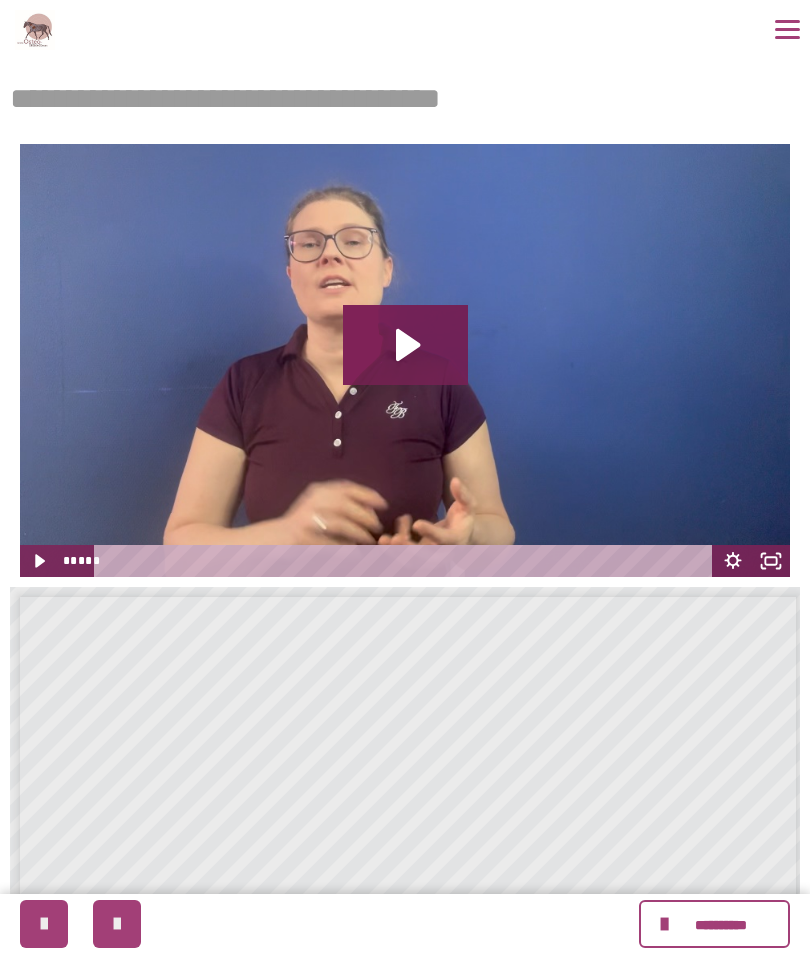 click 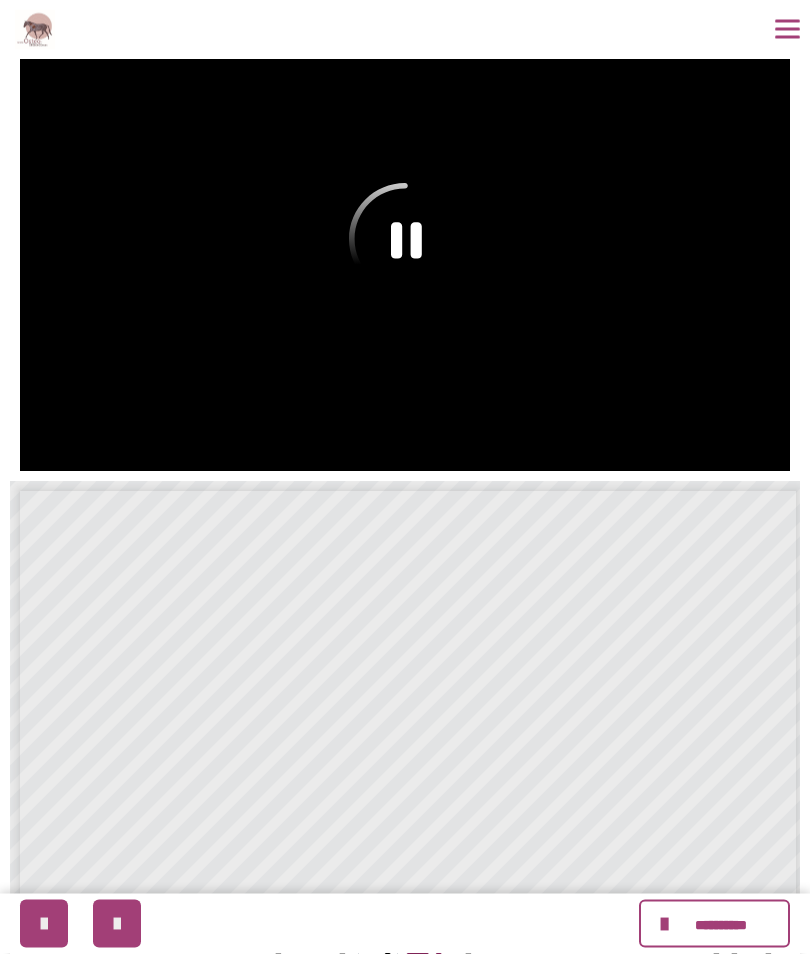 scroll, scrollTop: 187, scrollLeft: 0, axis: vertical 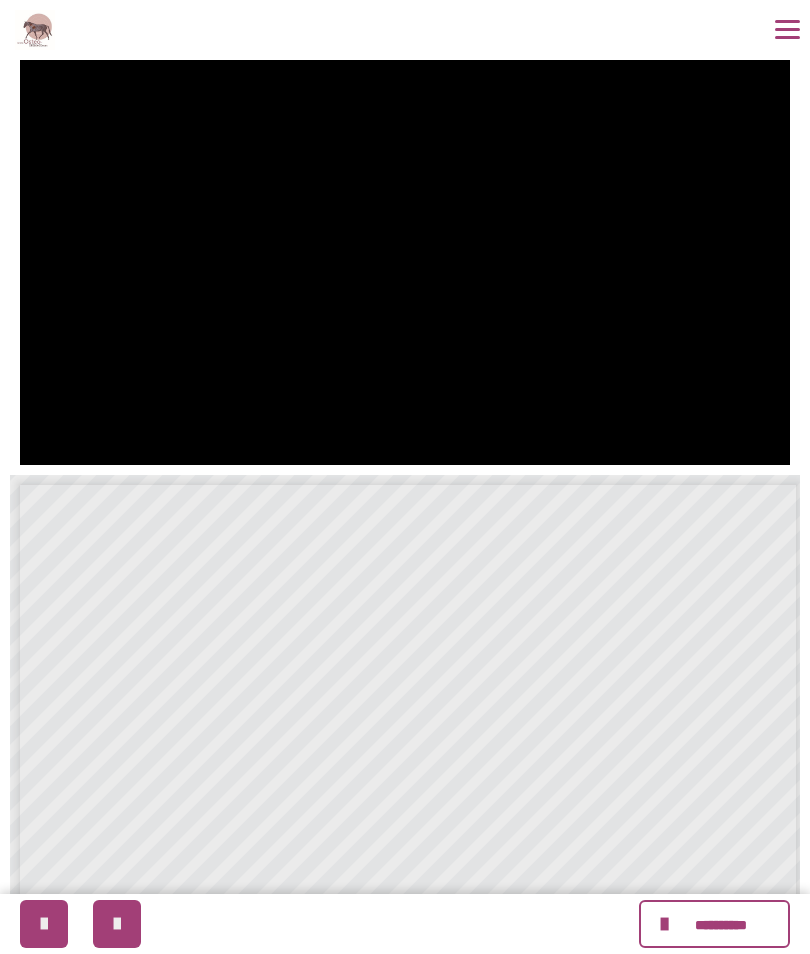 click at bounding box center [117, 924] 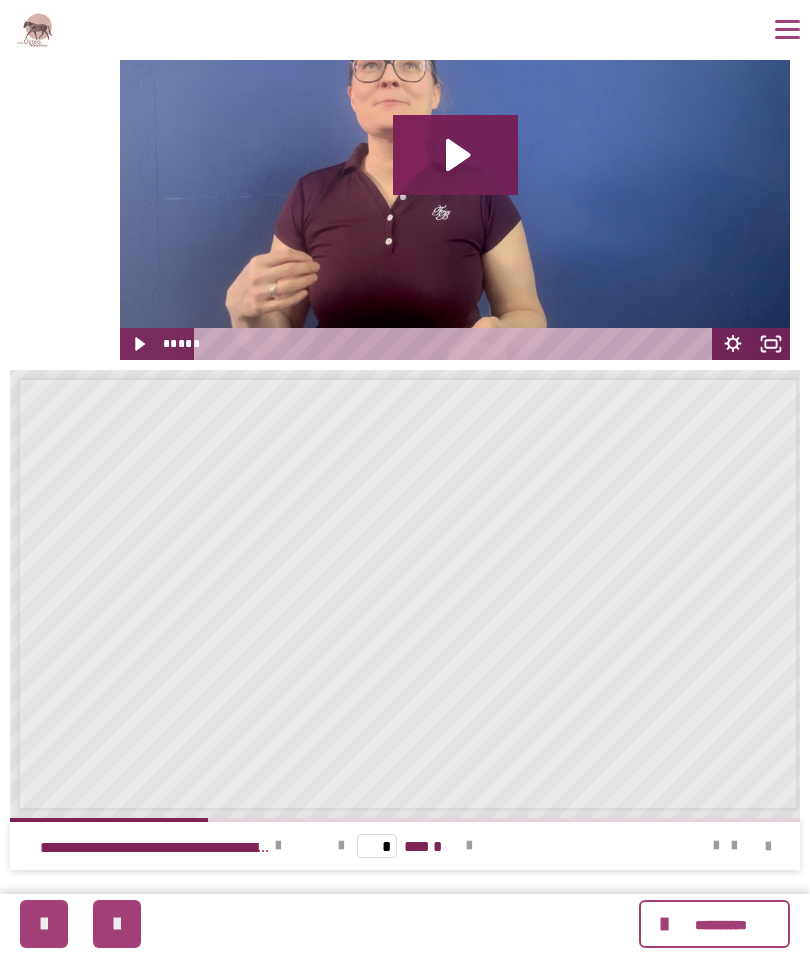 scroll, scrollTop: 239, scrollLeft: 0, axis: vertical 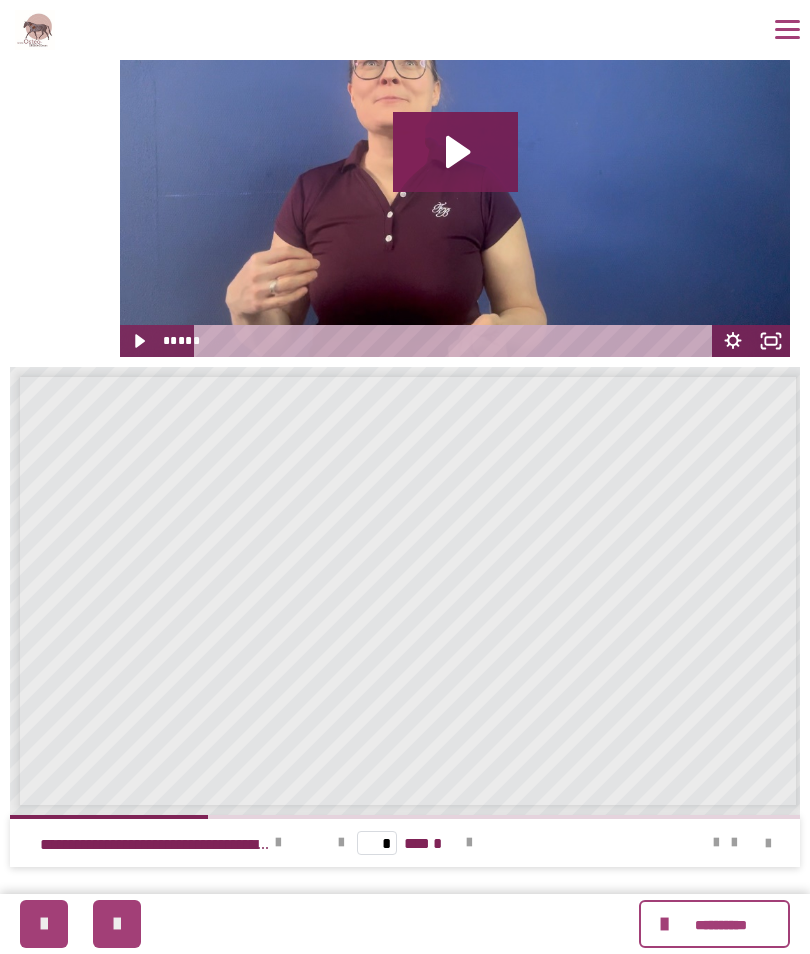 click 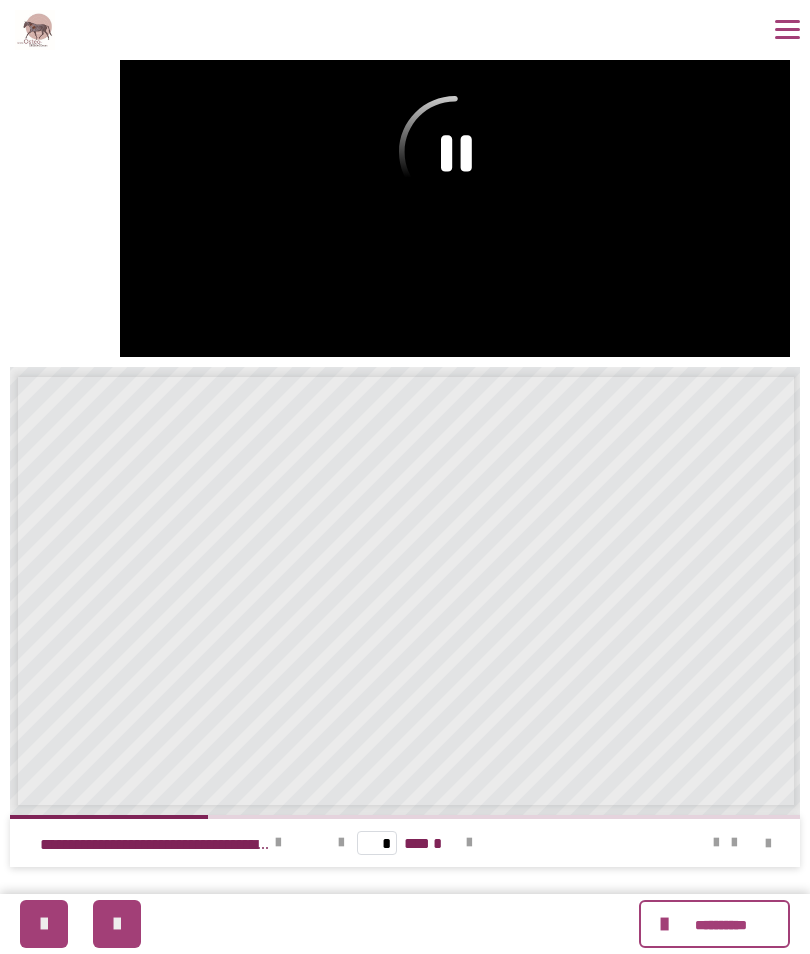 scroll, scrollTop: 0, scrollLeft: 3, axis: horizontal 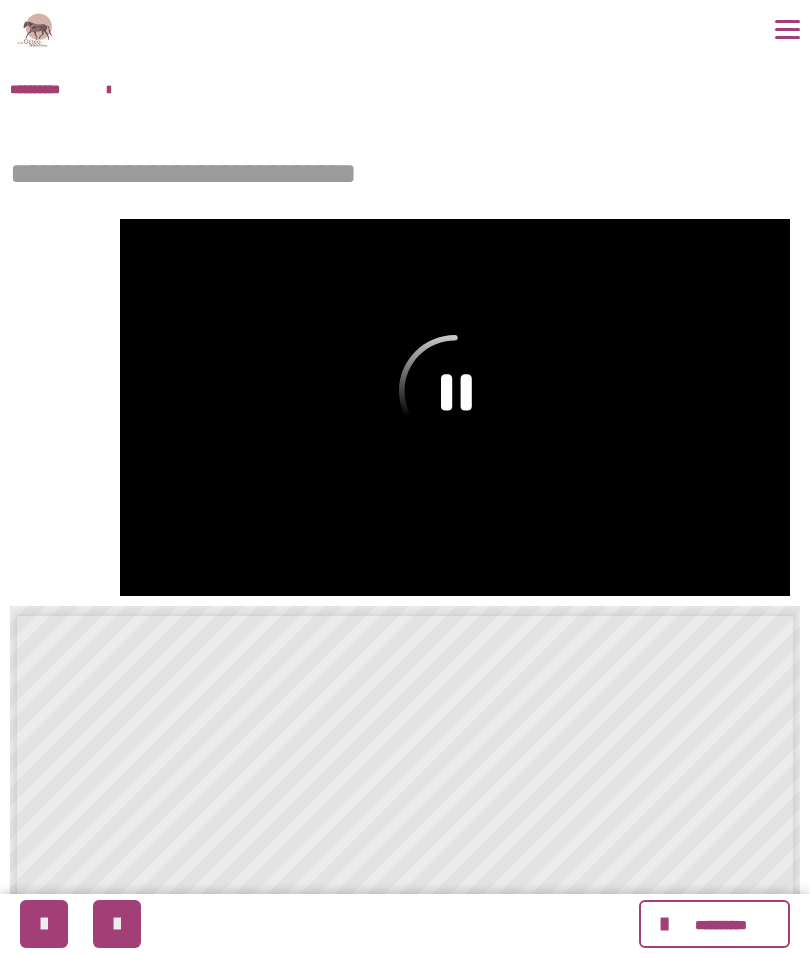 click at bounding box center [455, 407] 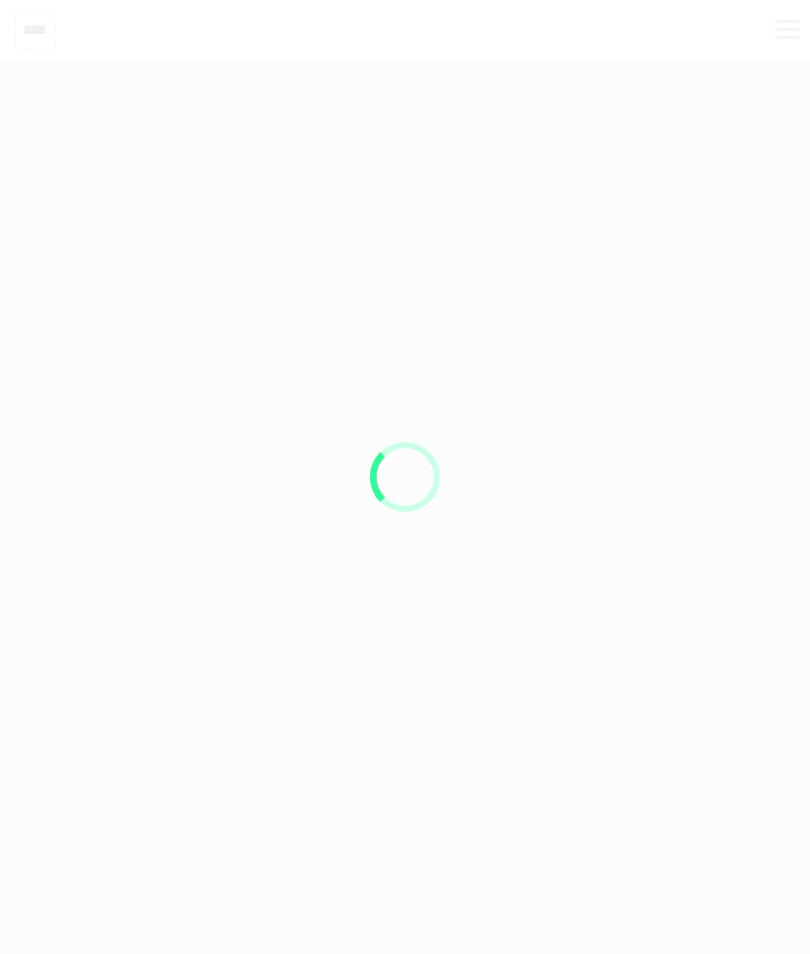 scroll, scrollTop: 0, scrollLeft: 0, axis: both 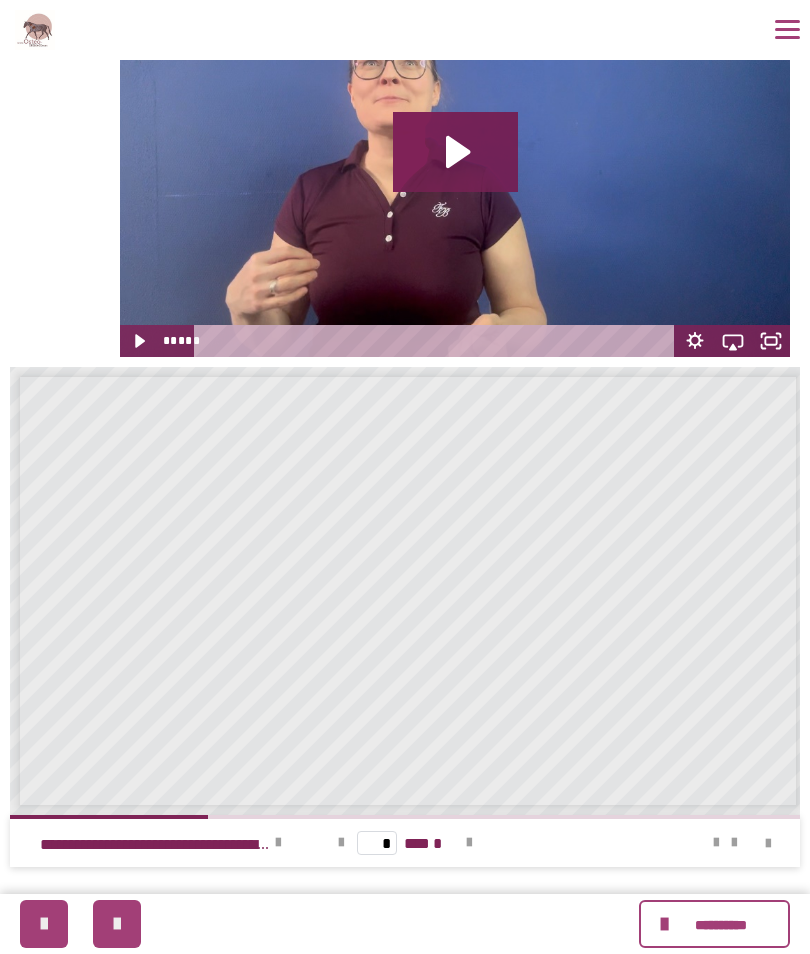 click 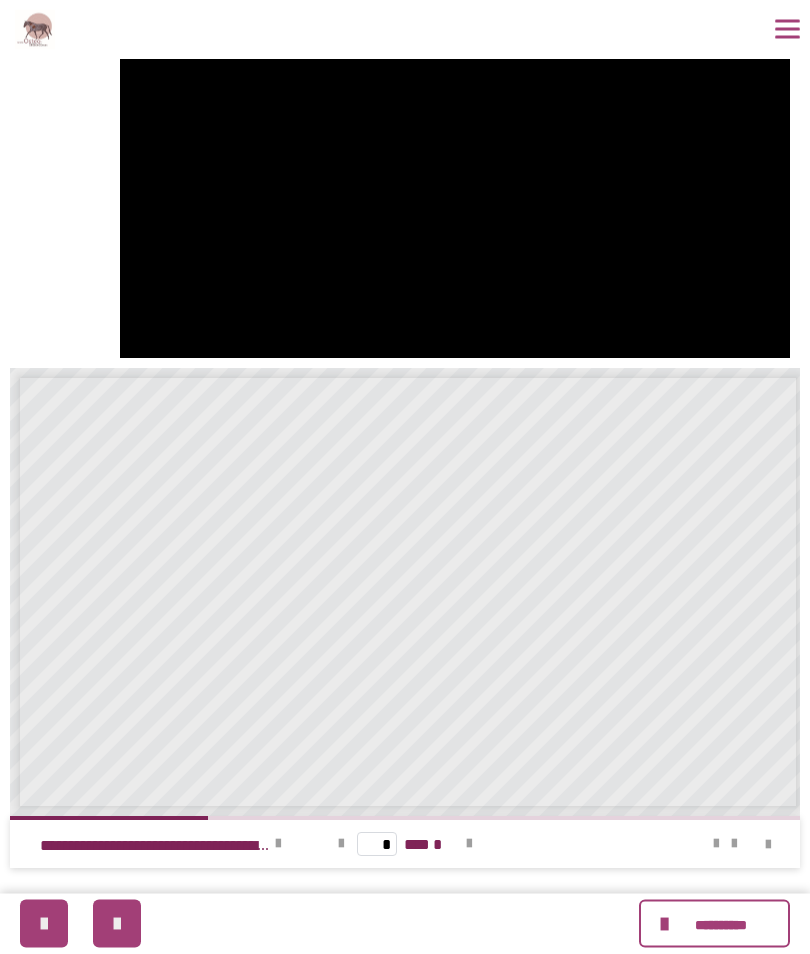 scroll, scrollTop: 239, scrollLeft: 0, axis: vertical 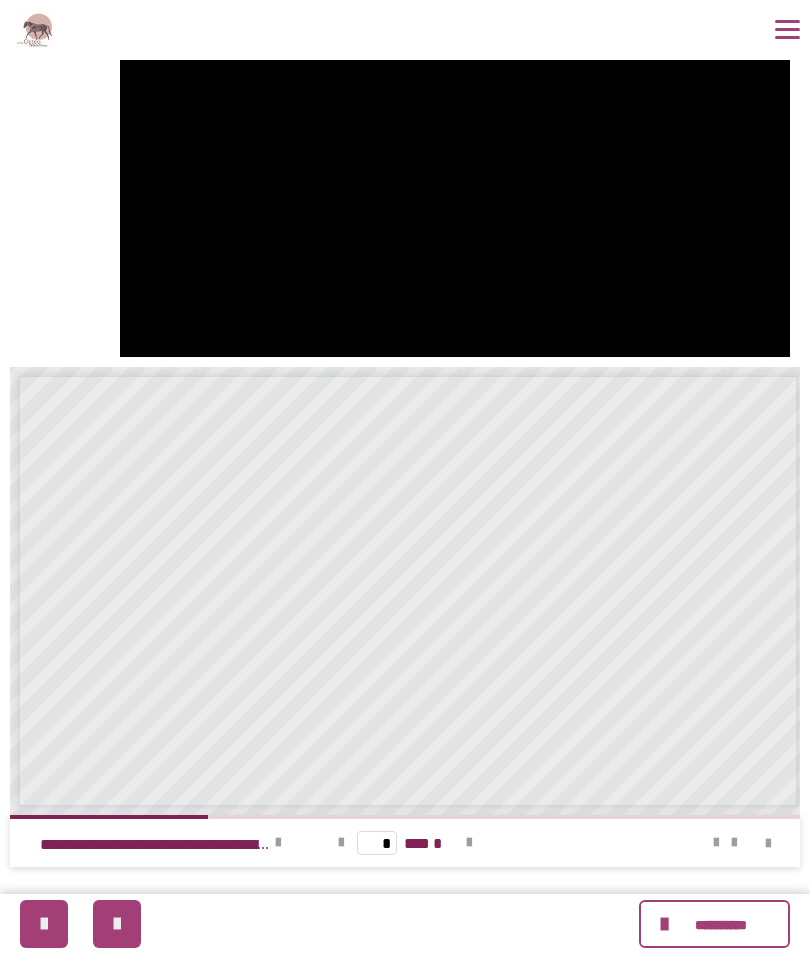 click at bounding box center (117, 924) 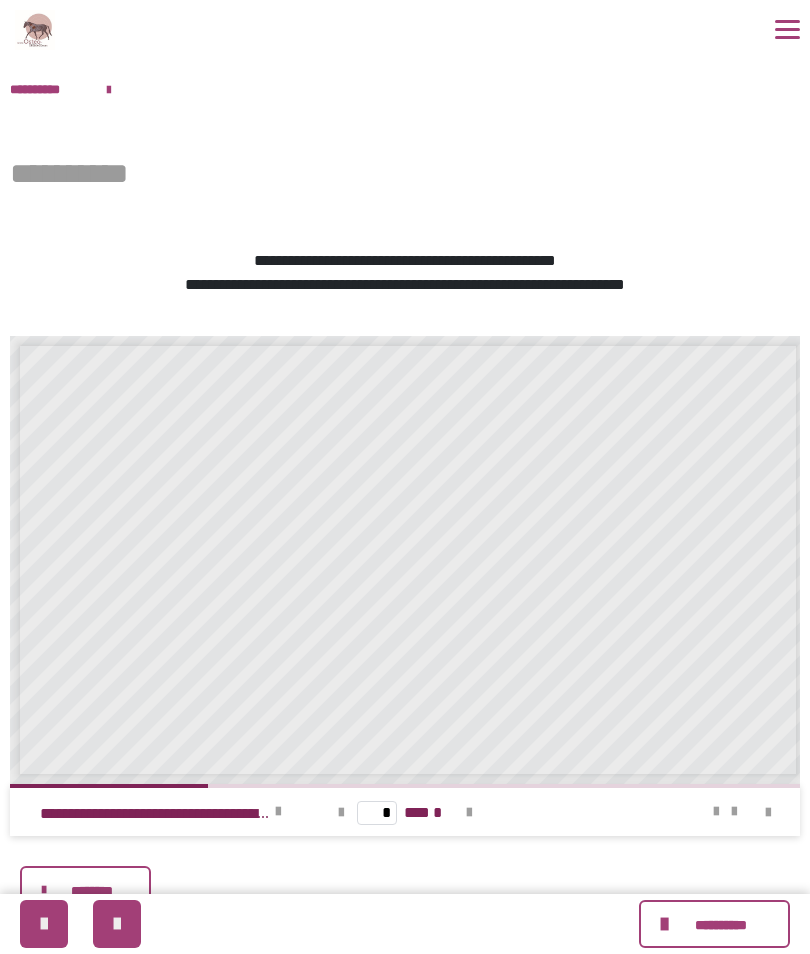 click at bounding box center [117, 924] 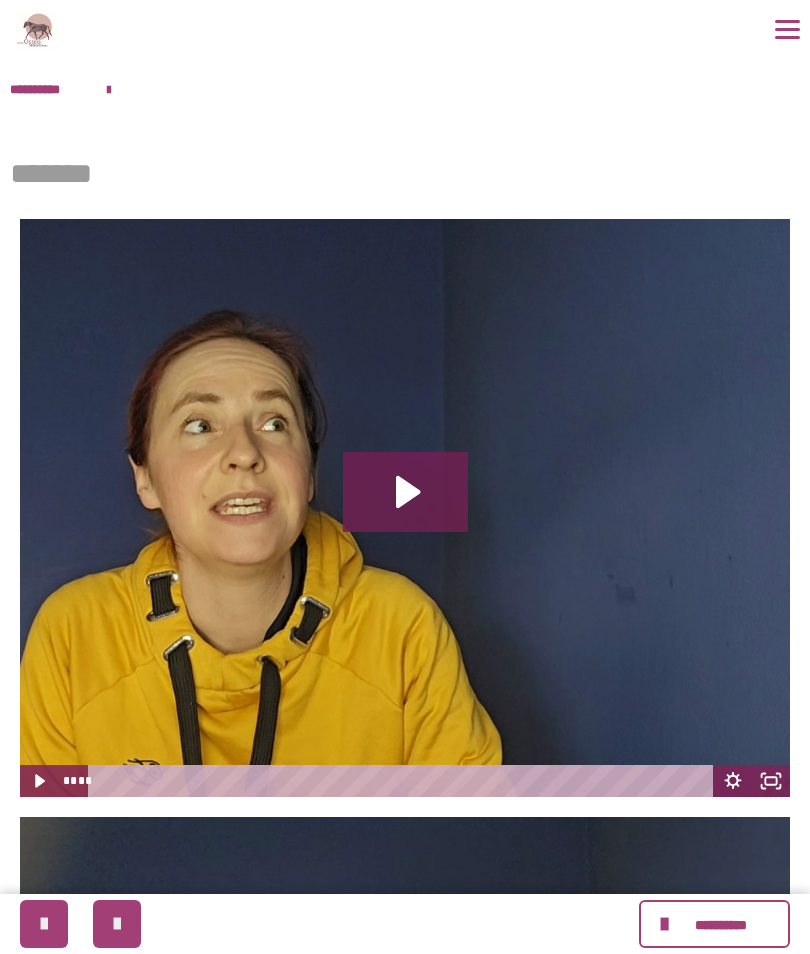 click at bounding box center [44, 924] 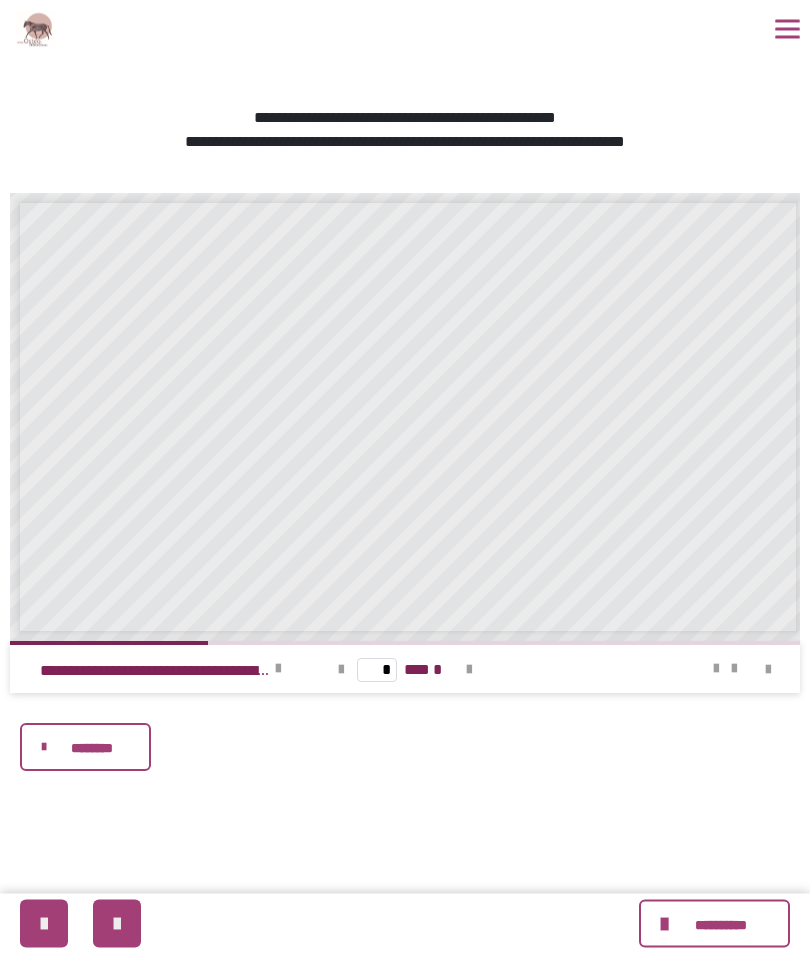 scroll, scrollTop: 143, scrollLeft: 0, axis: vertical 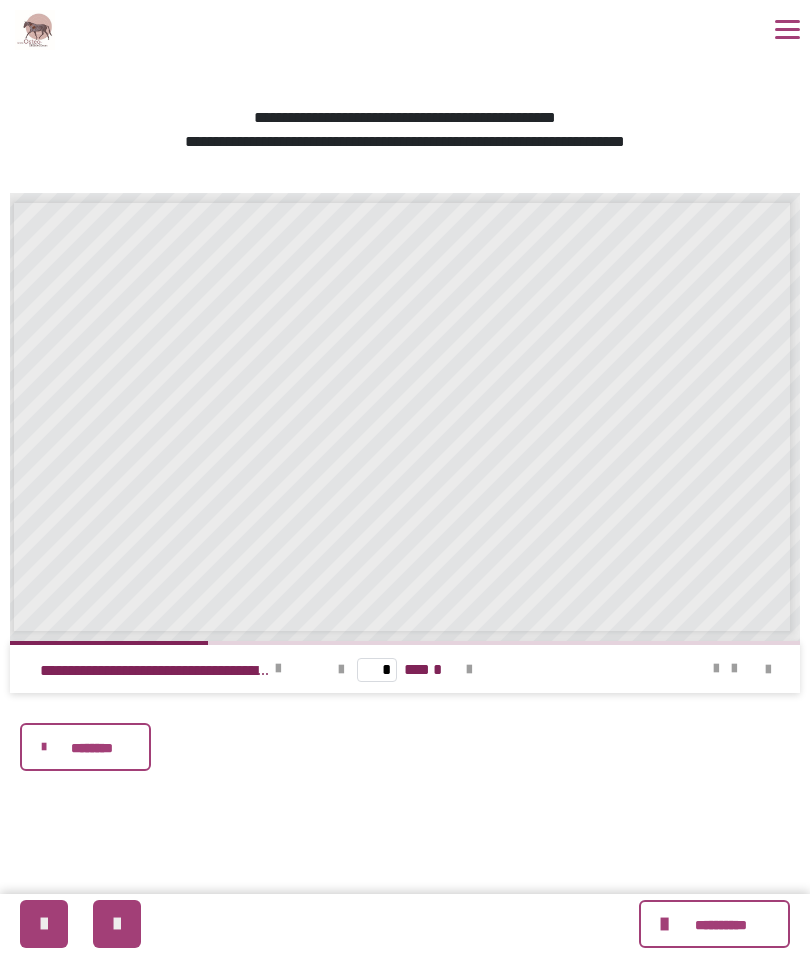 click at bounding box center [469, 670] 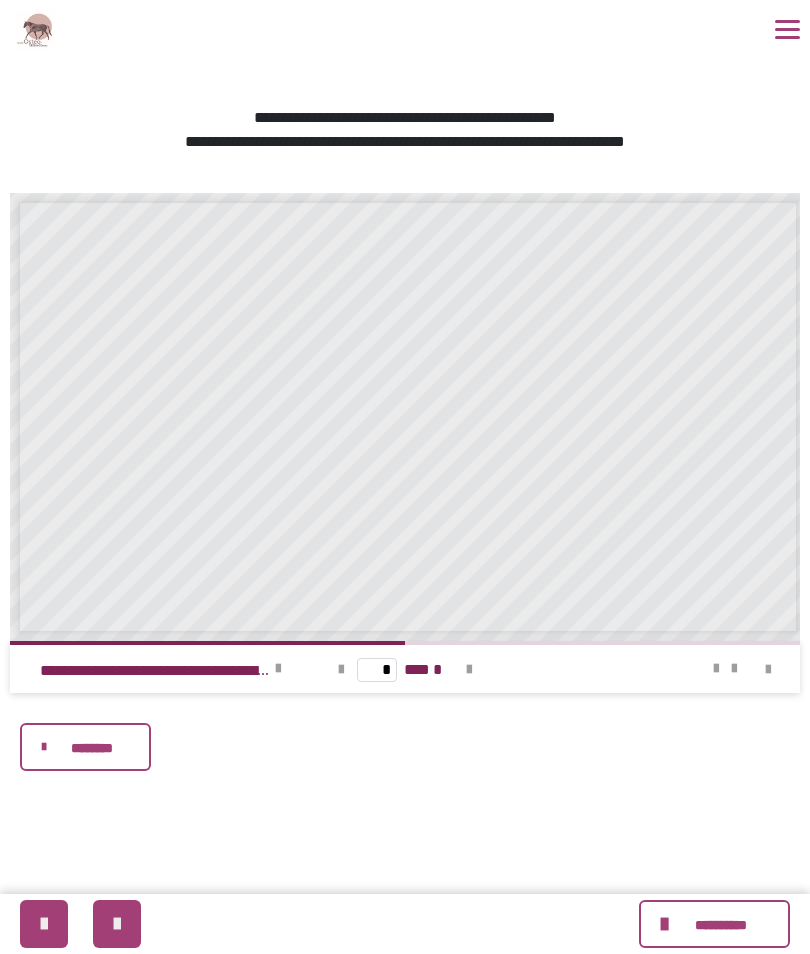 click at bounding box center (469, 670) 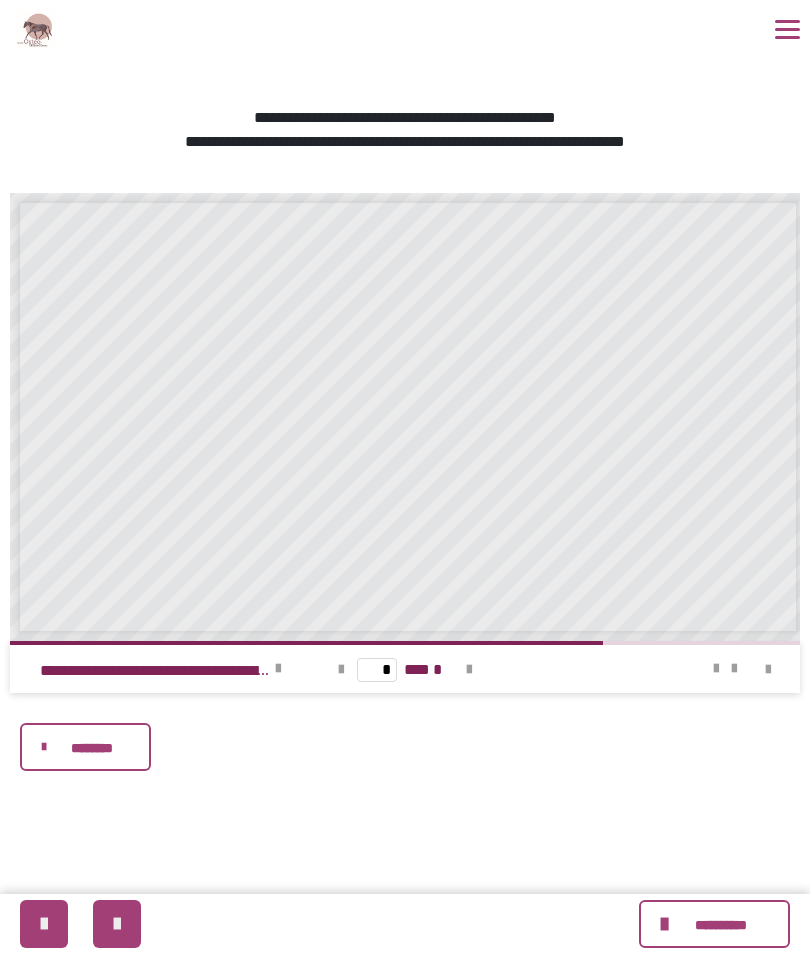 click at bounding box center [469, 670] 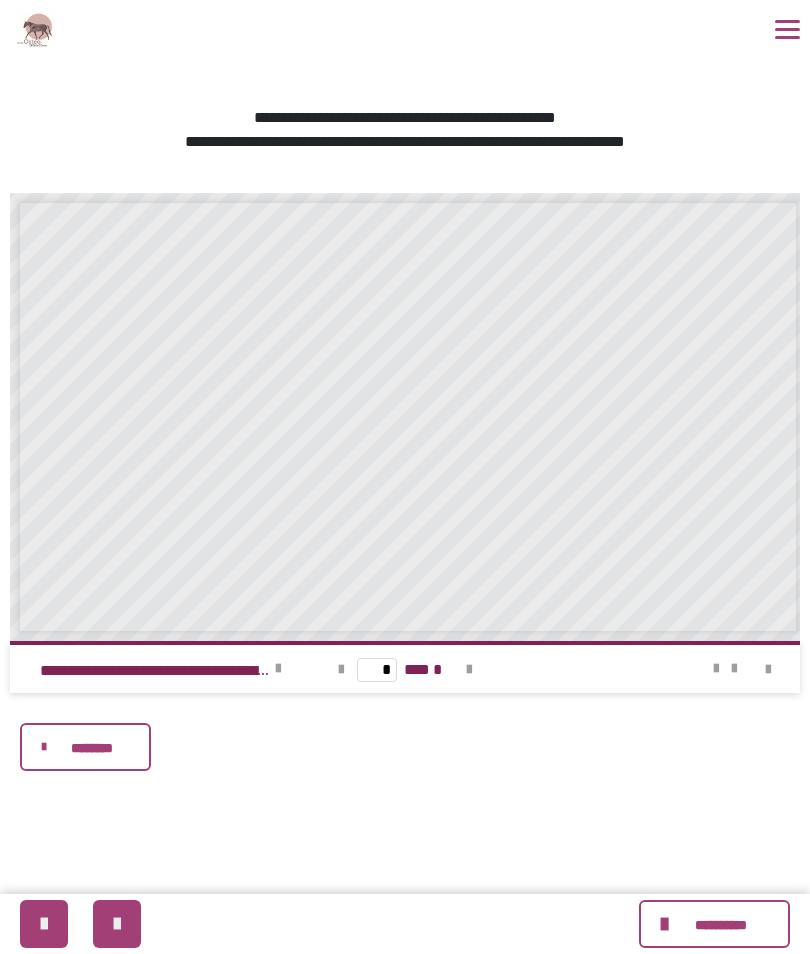 click on "* *** *" at bounding box center [404, 669] 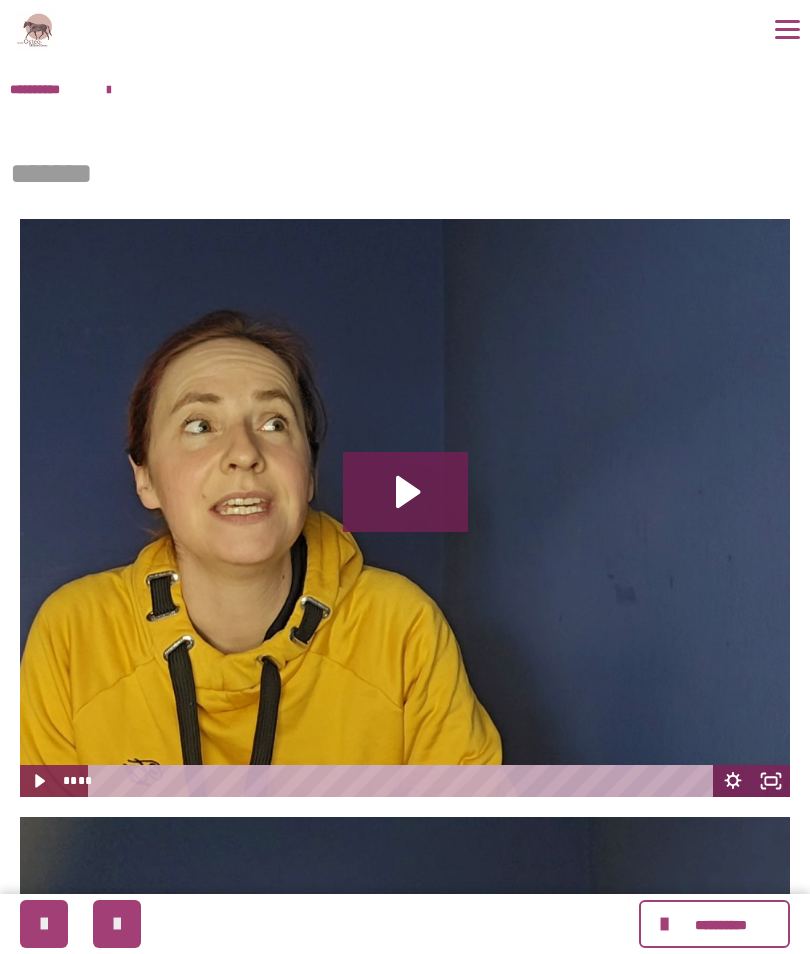 click 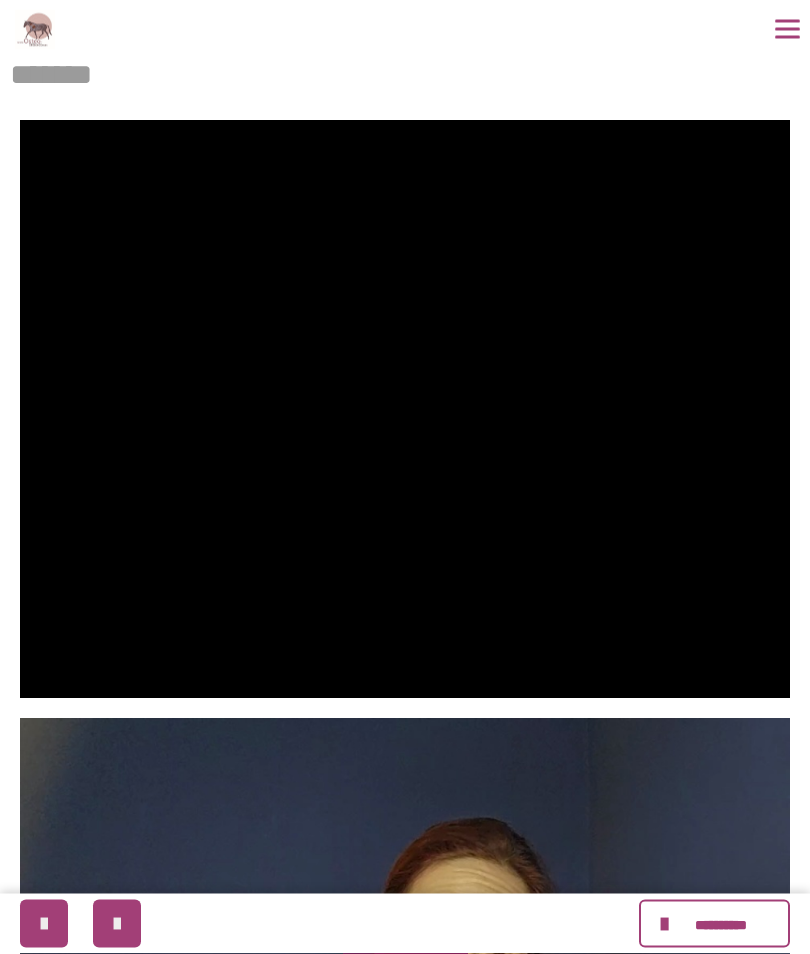 scroll, scrollTop: 101, scrollLeft: 0, axis: vertical 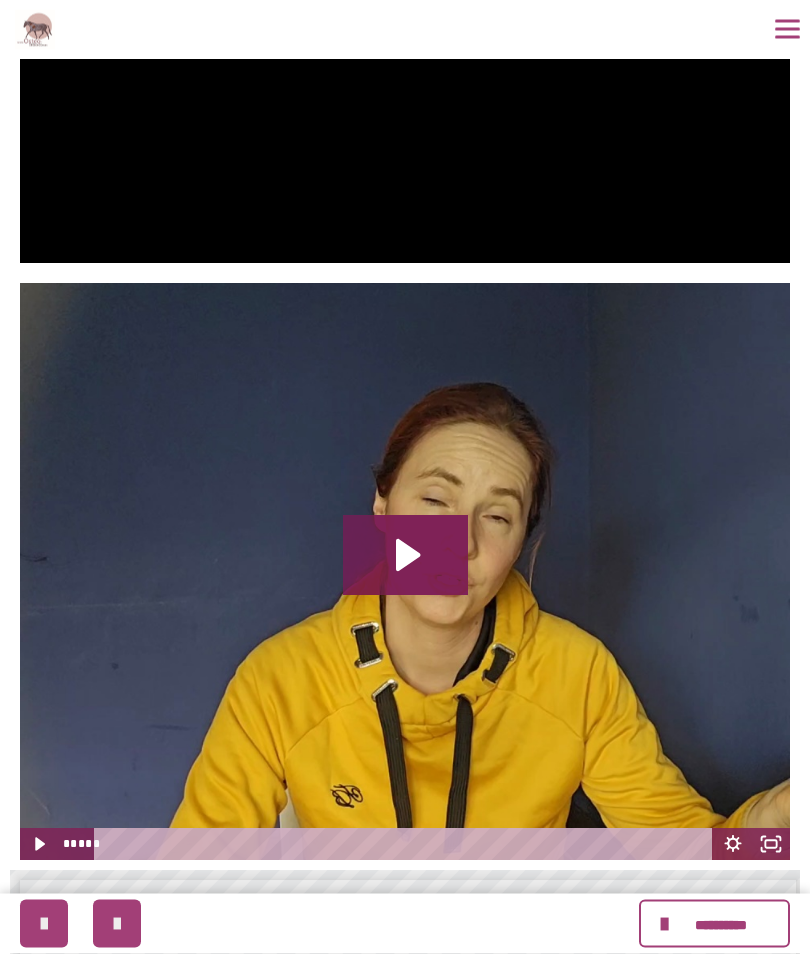click 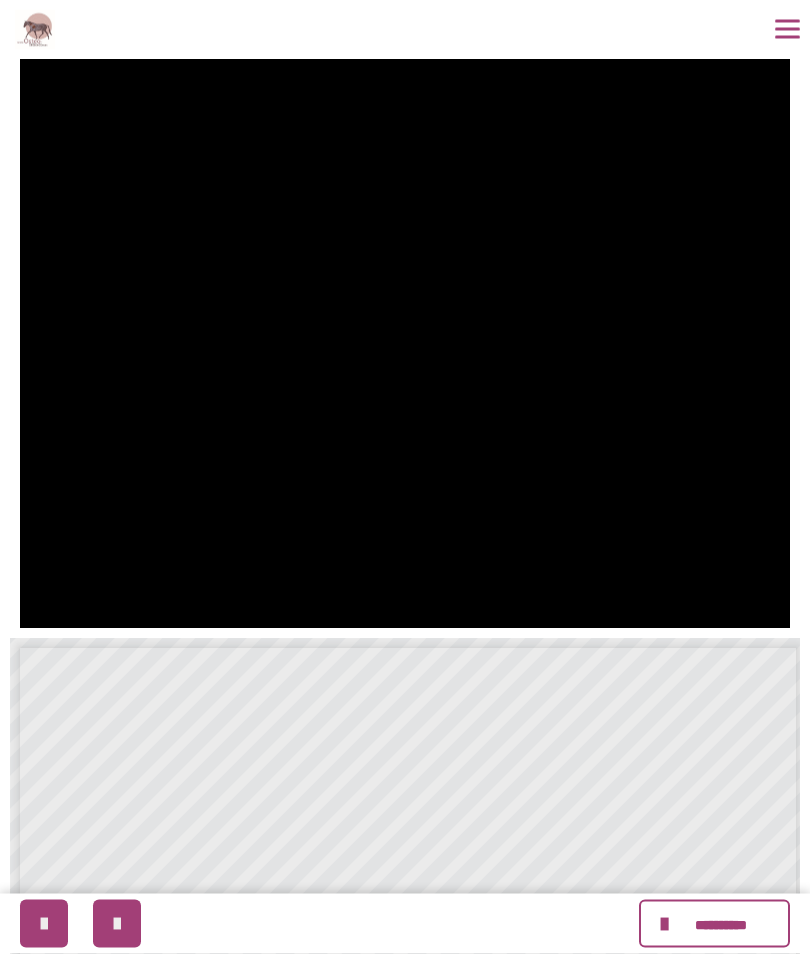scroll, scrollTop: 766, scrollLeft: 0, axis: vertical 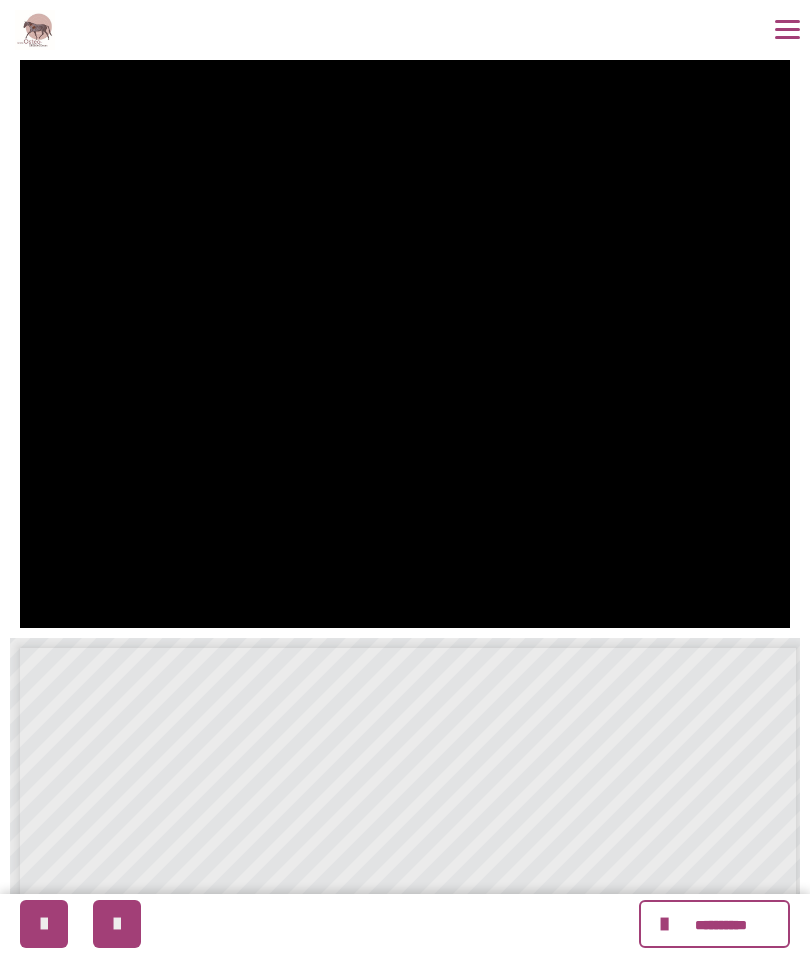 click at bounding box center (405, 340) 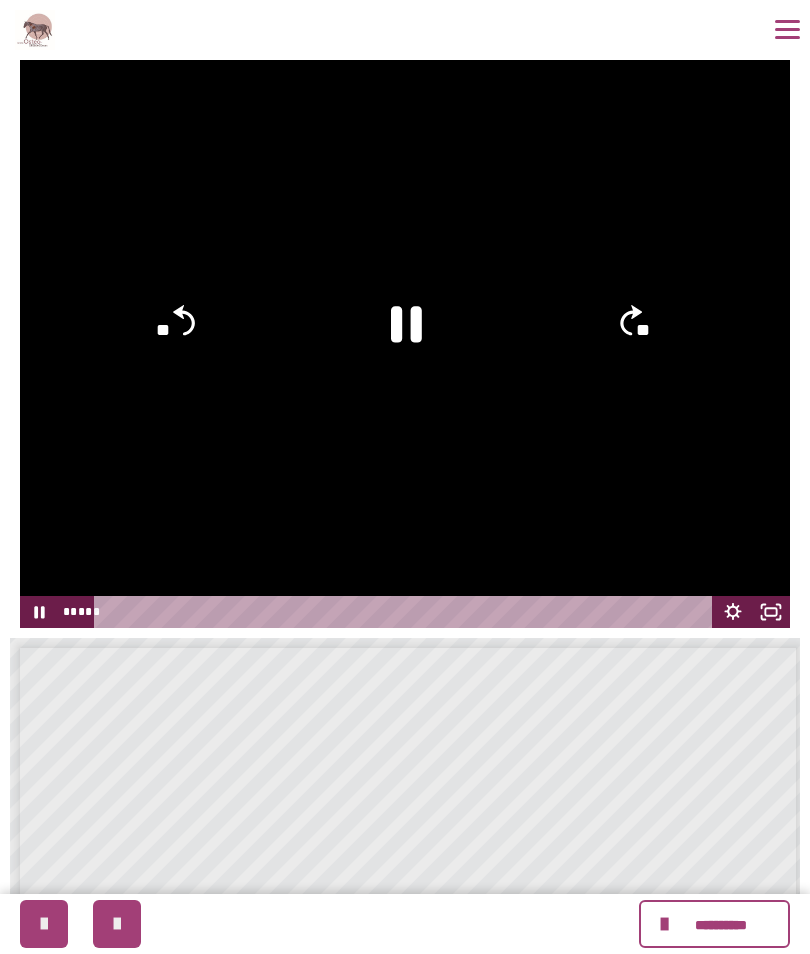 click 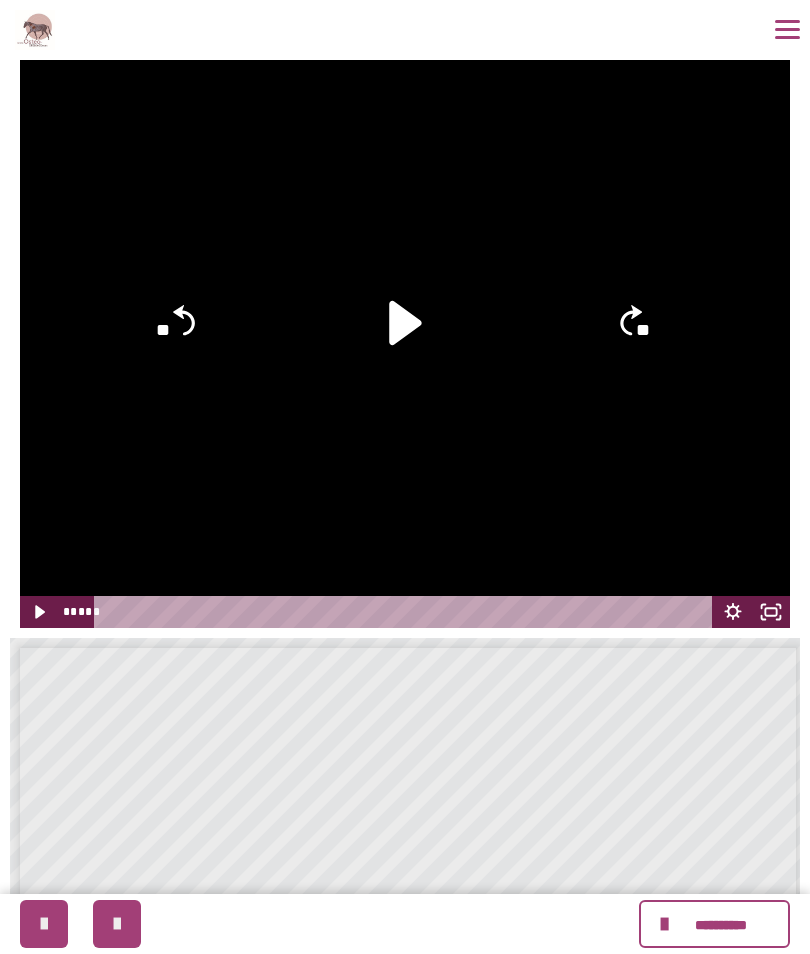 click 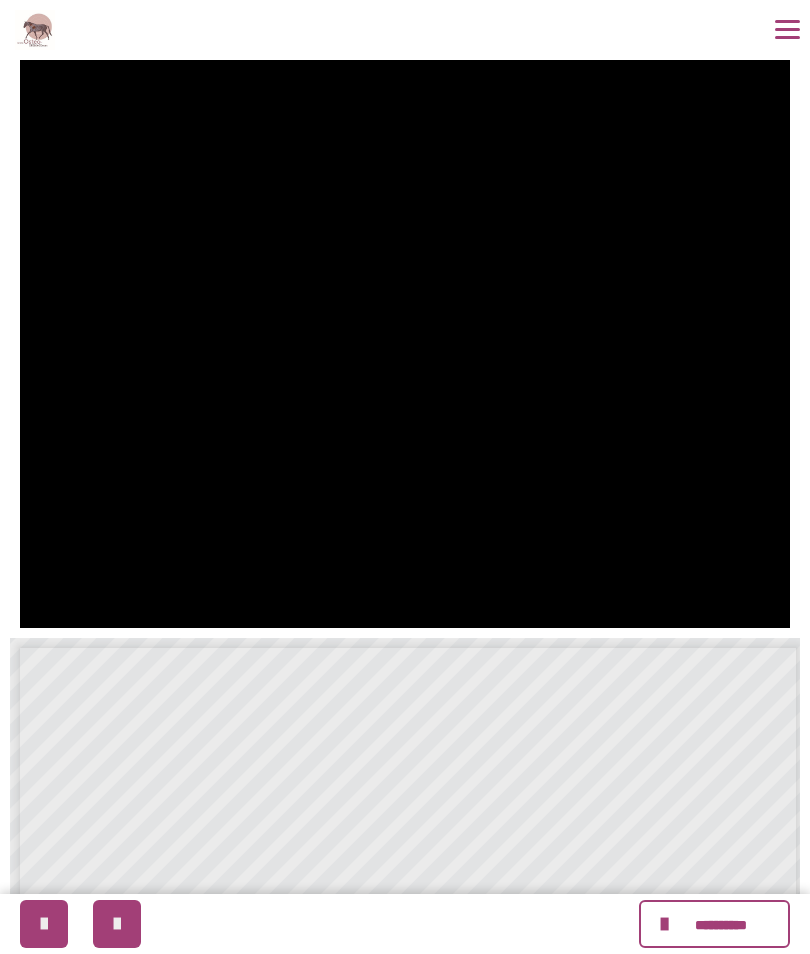 click at bounding box center [405, 340] 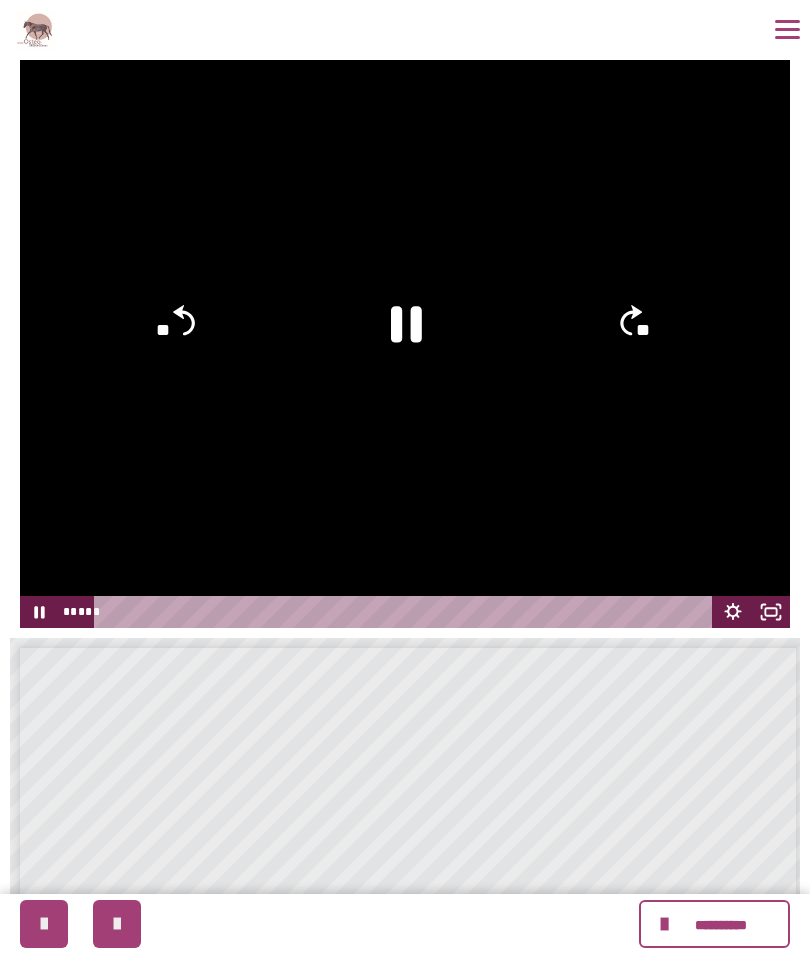 click 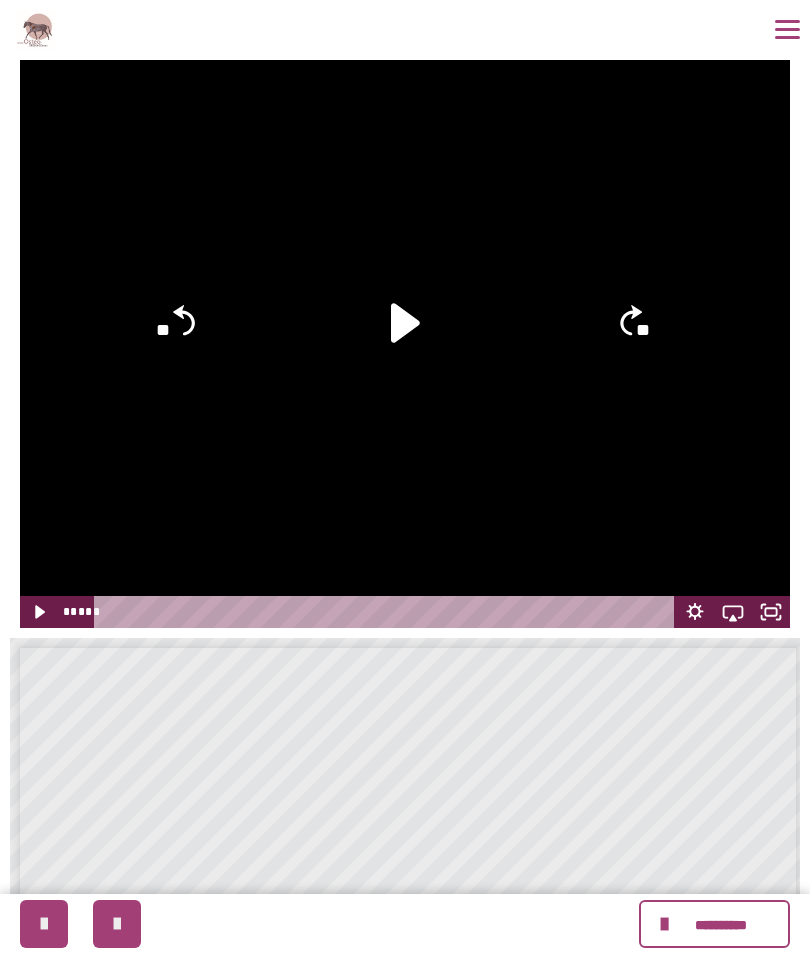 click 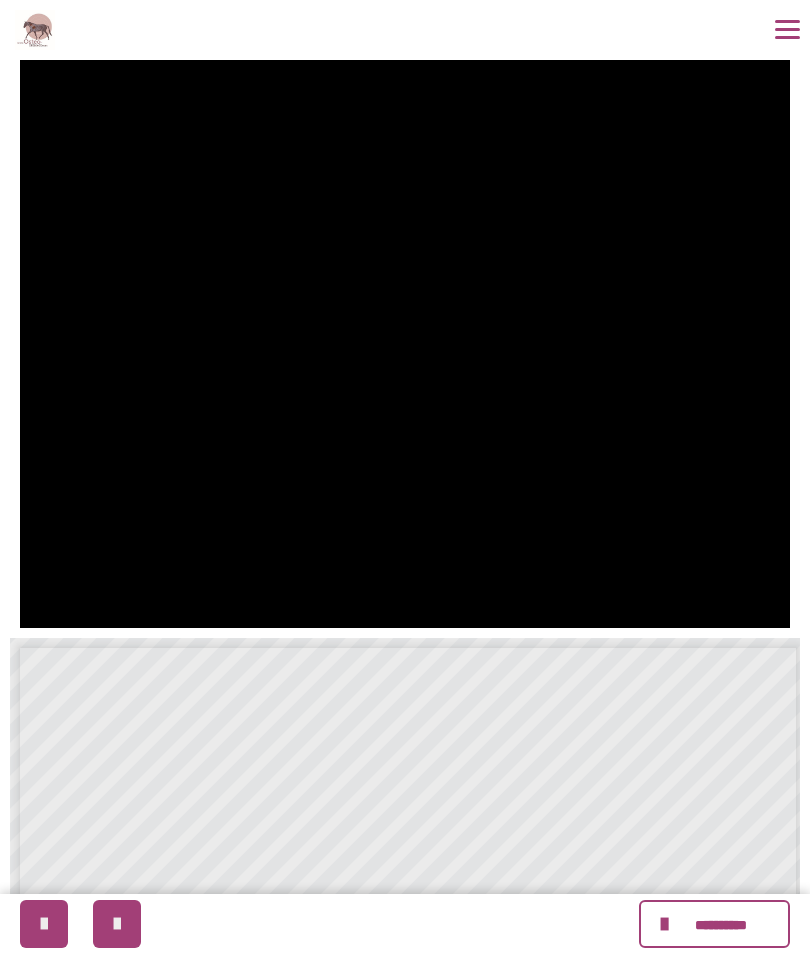 click at bounding box center (405, 340) 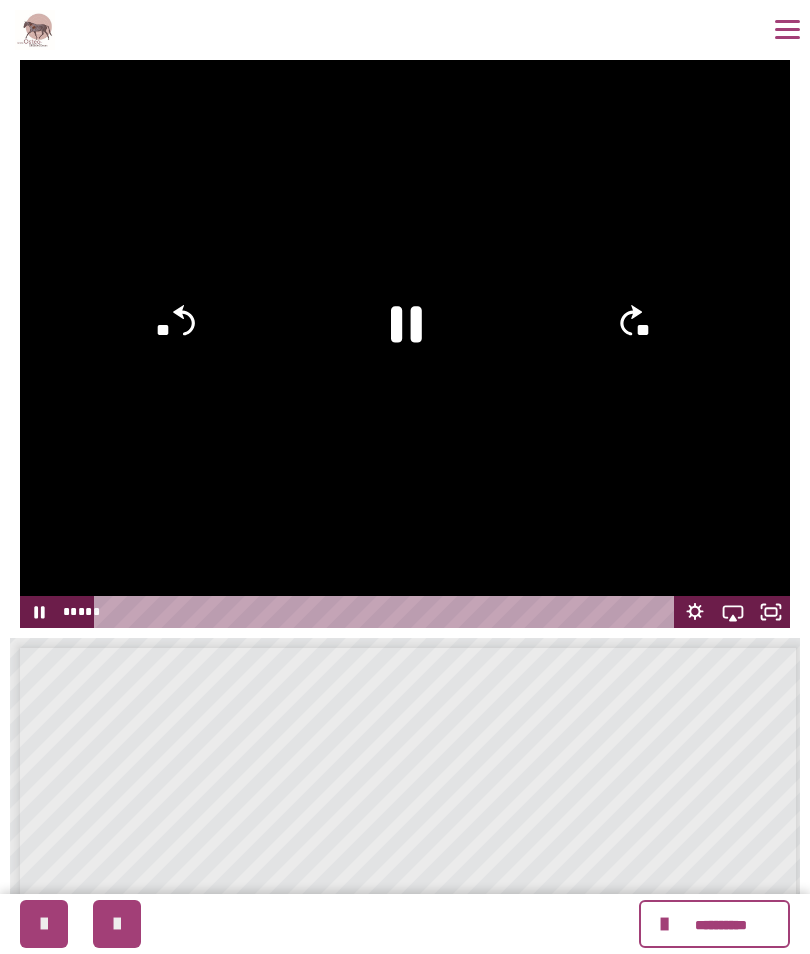 click 